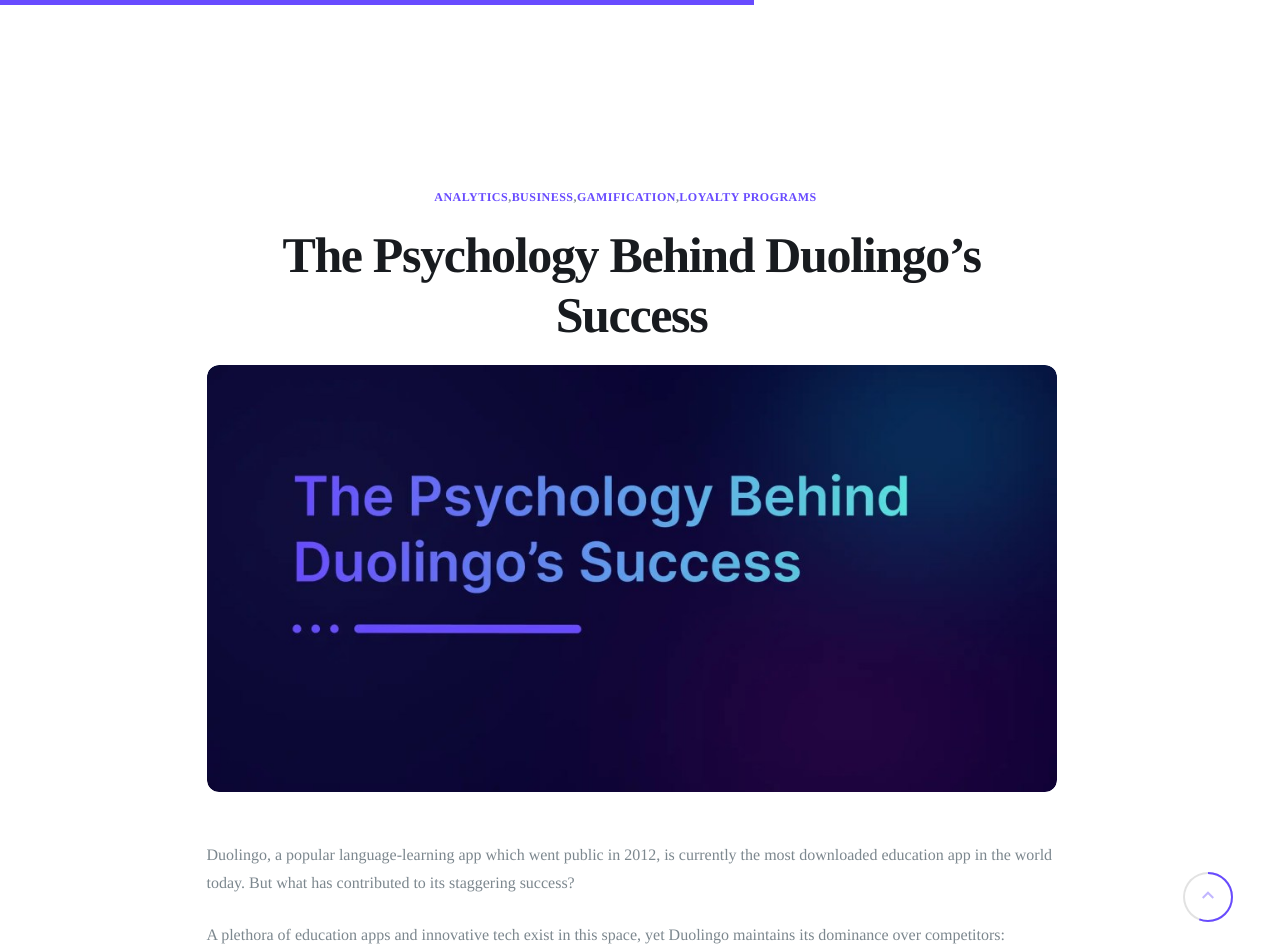 scroll, scrollTop: 4700, scrollLeft: 0, axis: vertical 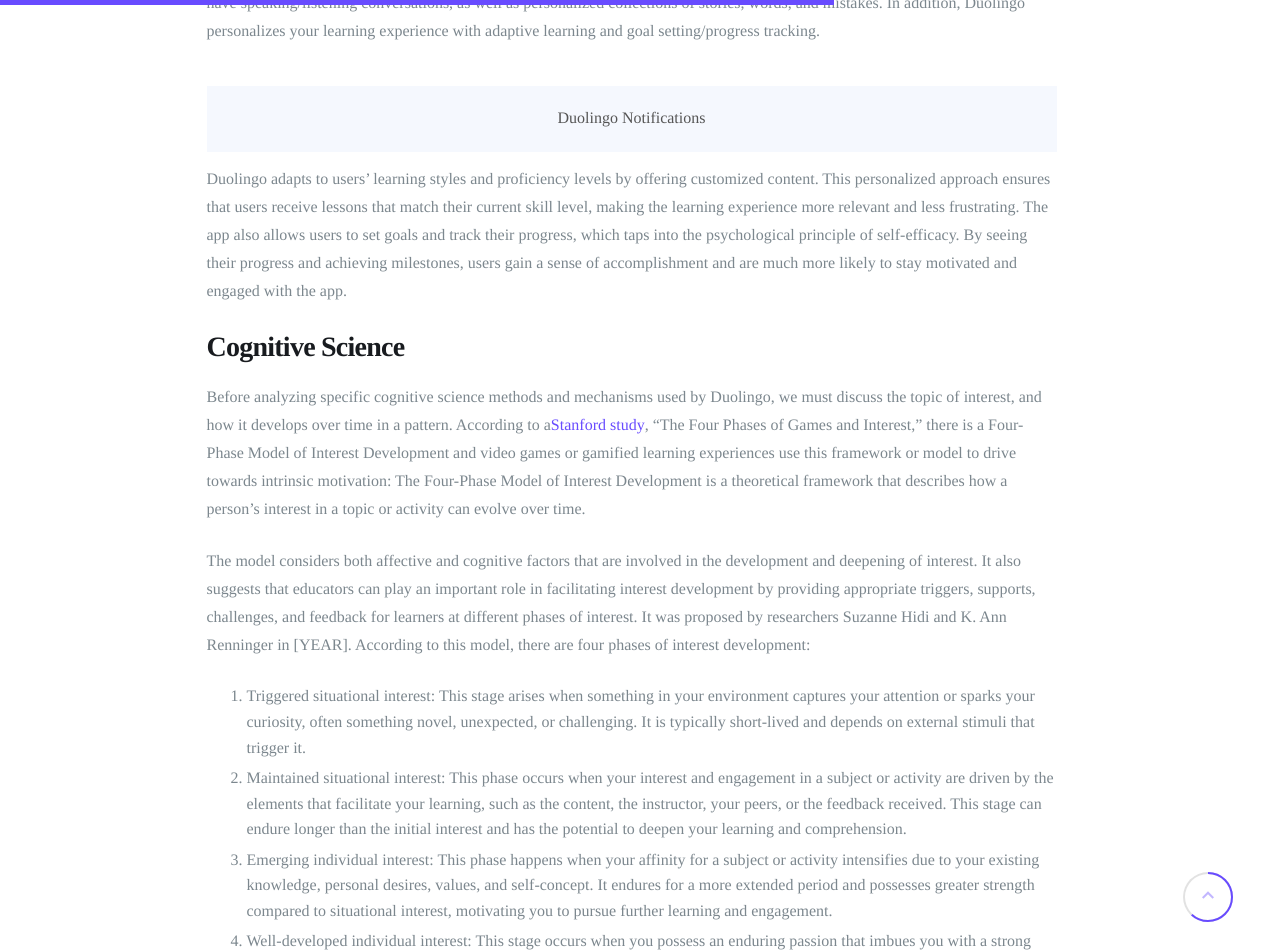 click on "The model considers both affective and cognitive factors that are involved in the development and deepening of interest. It also suggests that educators can play an important role in facilitating interest development by providing appropriate triggers, supports, challenges, and feedback for learners at different phases of interest. It was proposed by researchers Suzanne Hidi and K. Ann Renninger in [YEAR]. According to this model, there are four phases of interest development:" at bounding box center (632, 604) 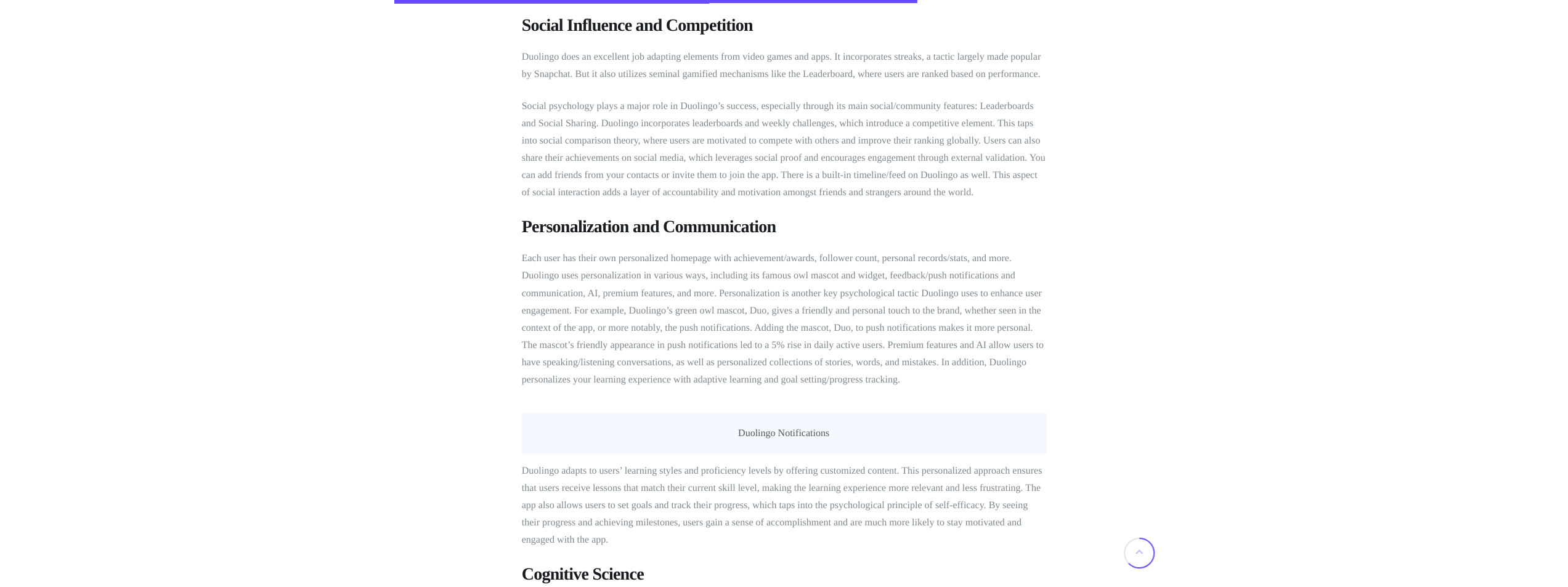 scroll, scrollTop: 3356, scrollLeft: 0, axis: vertical 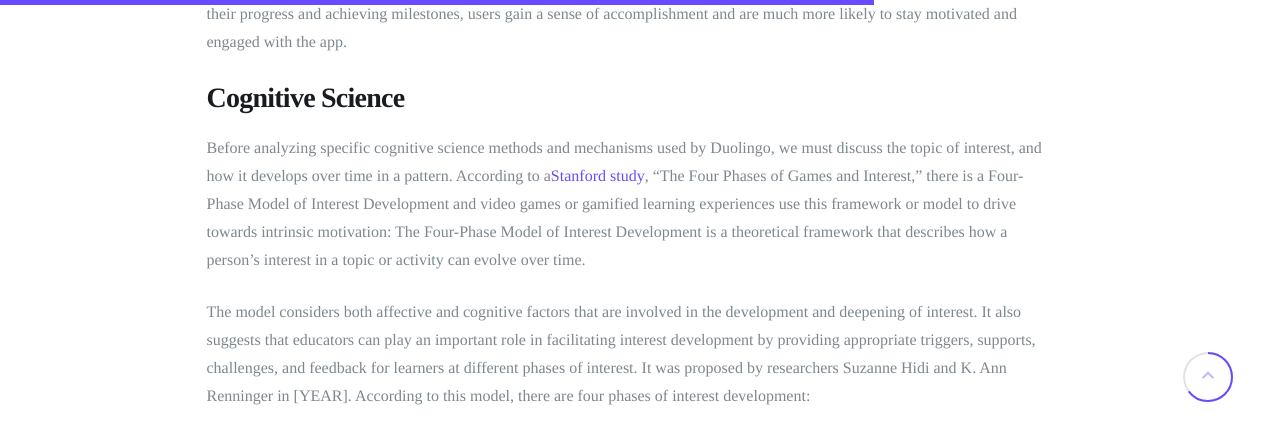 click on "Before analyzing specific cognitive science methods and mechanisms used by Duolingo, we must discuss the topic of interest, and how it develops over time in a pattern. According to a  Stanford study , “The Four Phases of Games and Interest,” there is a Four-Phase Model of Interest Development and video games or gamified learning experiences use this framework or model to drive towards intrinsic motivation: The Four-Phase Model of Interest Development is a theoretical framework that describes how a person’s interest in a topic or activity can evolve over time." at bounding box center [632, 205] 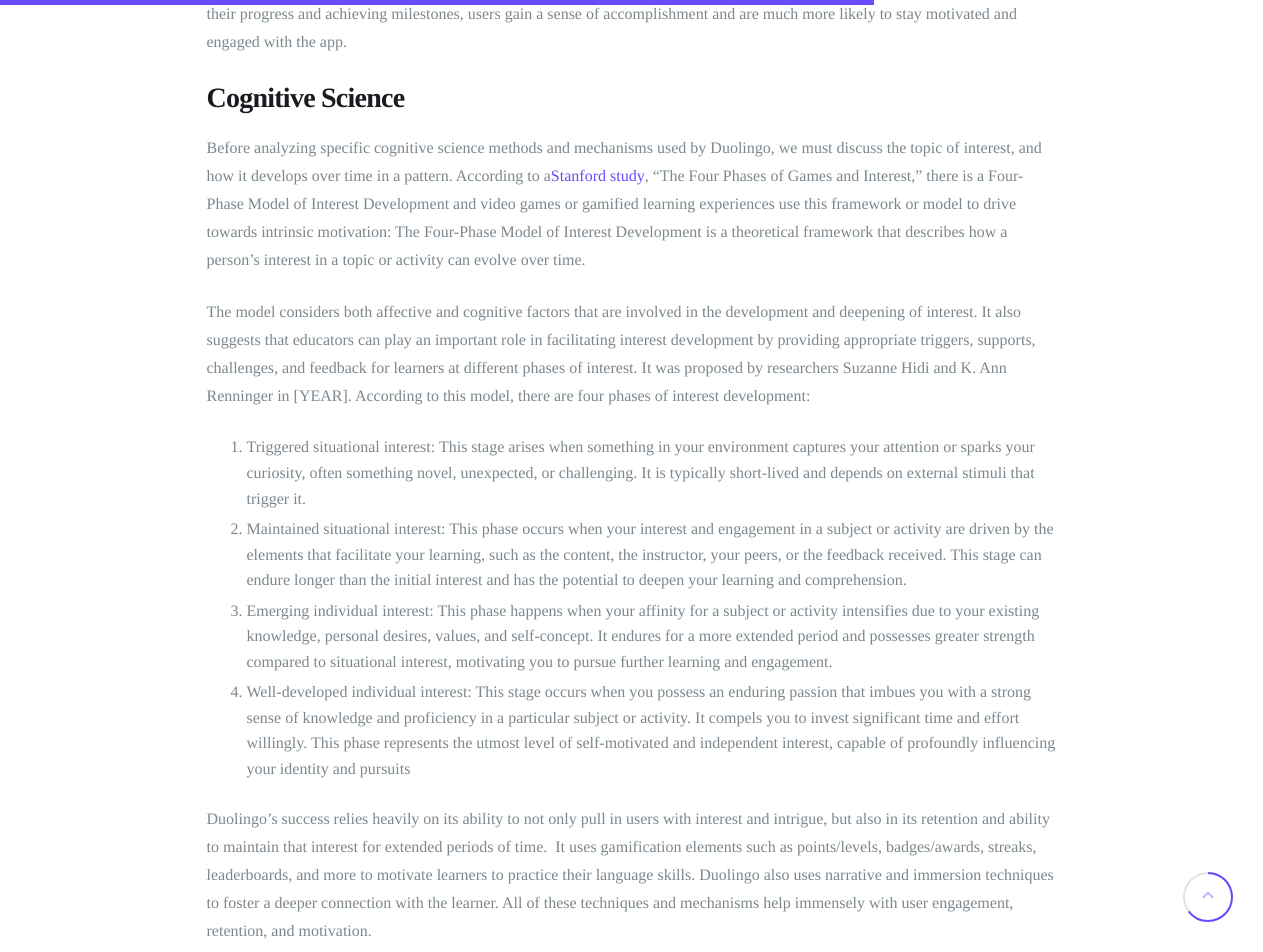 click on "The model considers both affective and cognitive factors that are involved in the development and deepening of interest. It also suggests that educators can play an important role in facilitating interest development by providing appropriate triggers, supports, challenges, and feedback for learners at different phases of interest. It was proposed by researchers Suzanne Hidi and K. Ann Renninger in [YEAR]. According to this model, there are four phases of interest development:" at bounding box center [632, 355] 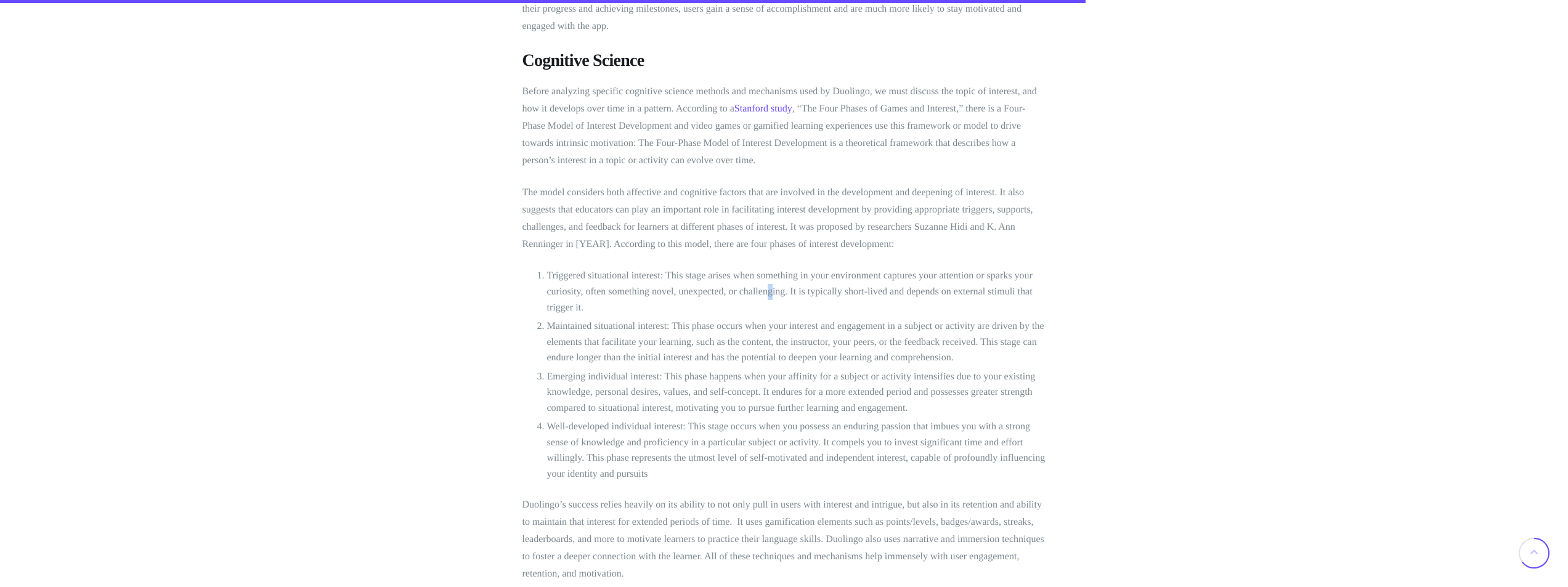 click on "Triggered situational interest: This stage arises when something in your environment captures your attention or sparks your curiosity, often something novel, unexpected, or challenging. It is typically short-lived and depends on external stimuli that trigger it." at bounding box center [797, 291] 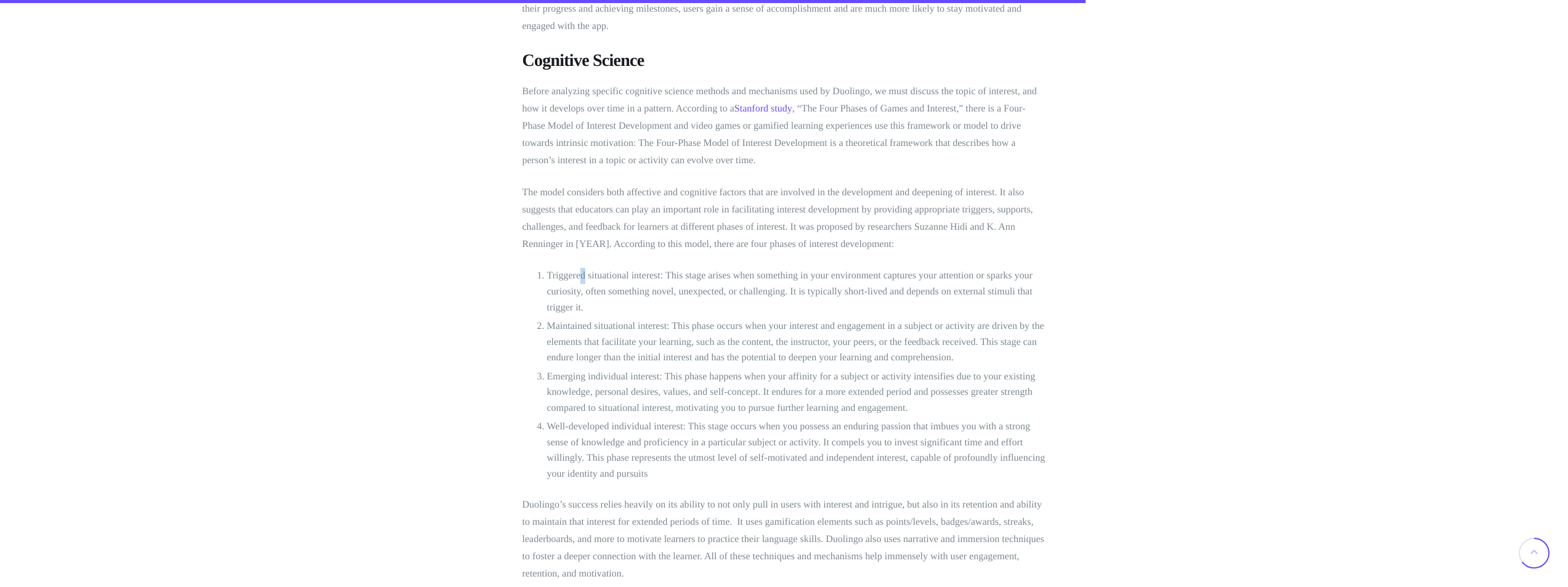 drag, startPoint x: 583, startPoint y: 254, endPoint x: 590, endPoint y: 245, distance: 11.401754 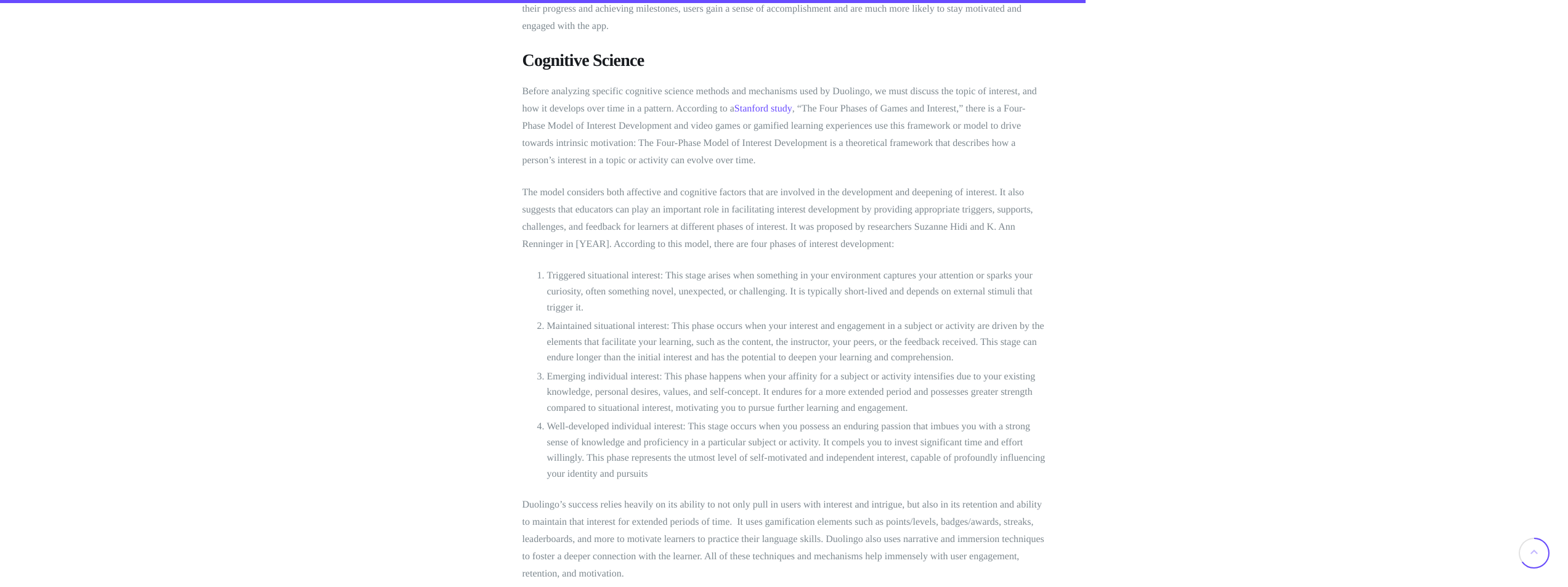 click on "Duolingo, a popular language-learning app which went public in [YEAR], is currently the most downloaded education app in the world today. But what has contributed to its staggering success?
A plethora of education apps and innovative tech exist in this space, yet Duolingo maintains its dominance over competitors: currently making up for 60% of all language learning app usage. Its success is not just a product of innovative technology but also a testament to the clever application of psychological principles. By leveraging key concepts from behavioral science, Duolingo has transformed the process of learning a new language into a fun, addictive, and rewarding experience.
The Rise of Personalization and Gamification
According to a McKinsey
Gamification is also on the rise: gamification involves drawing inspiration from video games when designing a product, with a focus on understanding and incorporating human motivations into each feature. According to a report by" at bounding box center (784, -362) 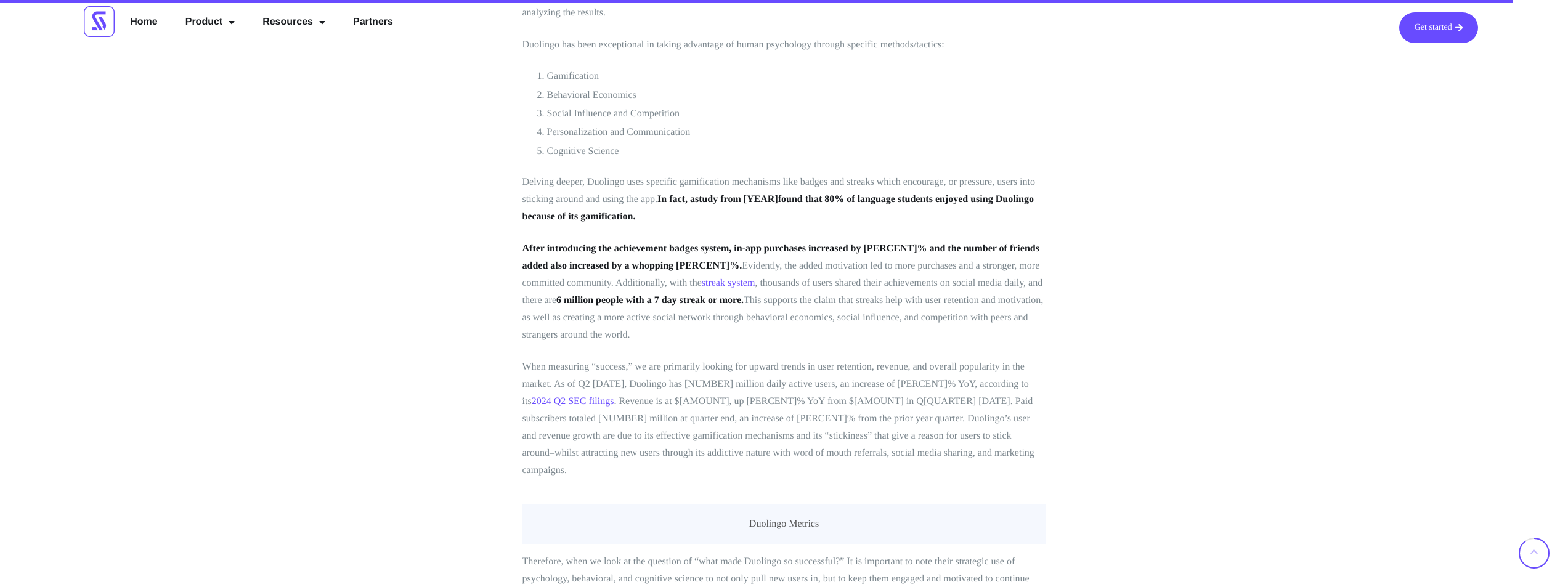 scroll, scrollTop: 4629, scrollLeft: 0, axis: vertical 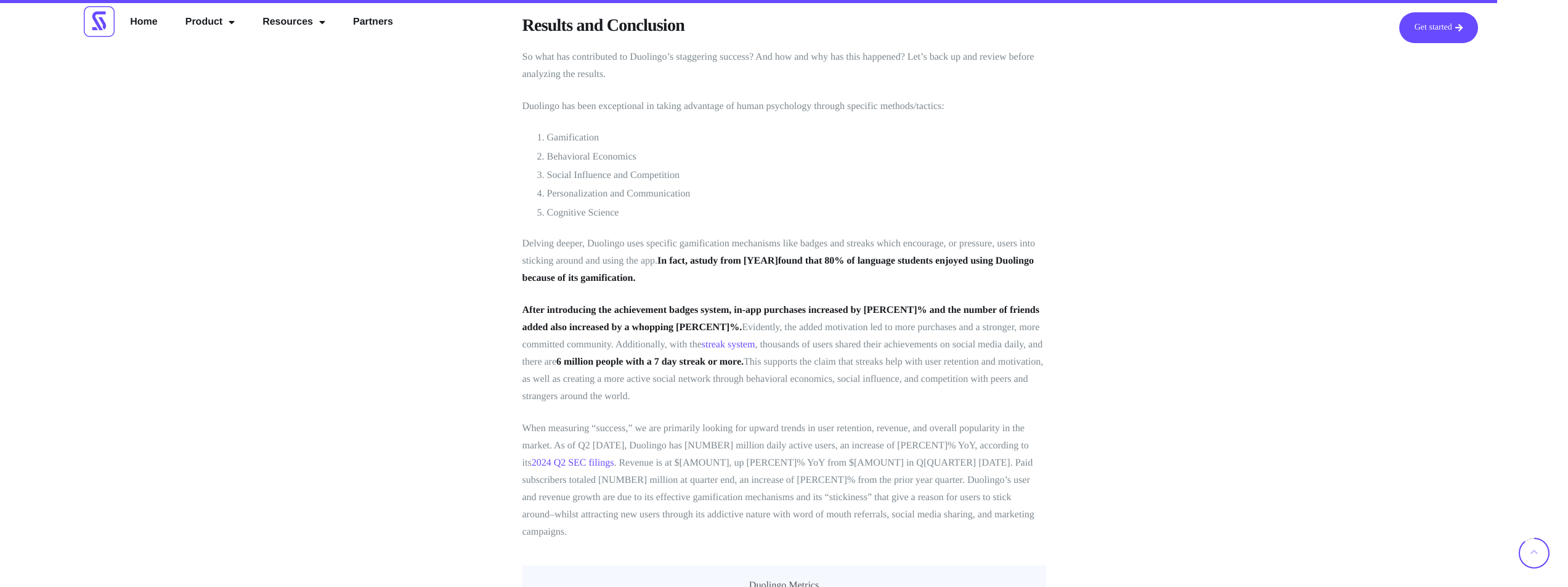 click on "Analytics , Business , Gamification , Loyalty Programs
The Psychology Behind Duolingo’s Success
Duolingo, a popular language-learning app which went public in [DATE], is currently the most downloaded education app in the world today. But what has contributed to its staggering success?
A plethora of education apps and innovative tech exist in this space, yet Duolingo maintains its dominance over competitors: currently making up for  [PERCENT]% of all language learning app usage . Its success is not just a product of innovative technology but also a testament to the clever application of psychological principles. By leveraging key concepts from behavioral science, Duolingo has transformed the process of learning a new language into a fun, addictive, and rewarding experience.
The Rise of Personalization and Gamification
According to a [SOURCE]
[SOURCE]
Gamification" at bounding box center [784, -1809] 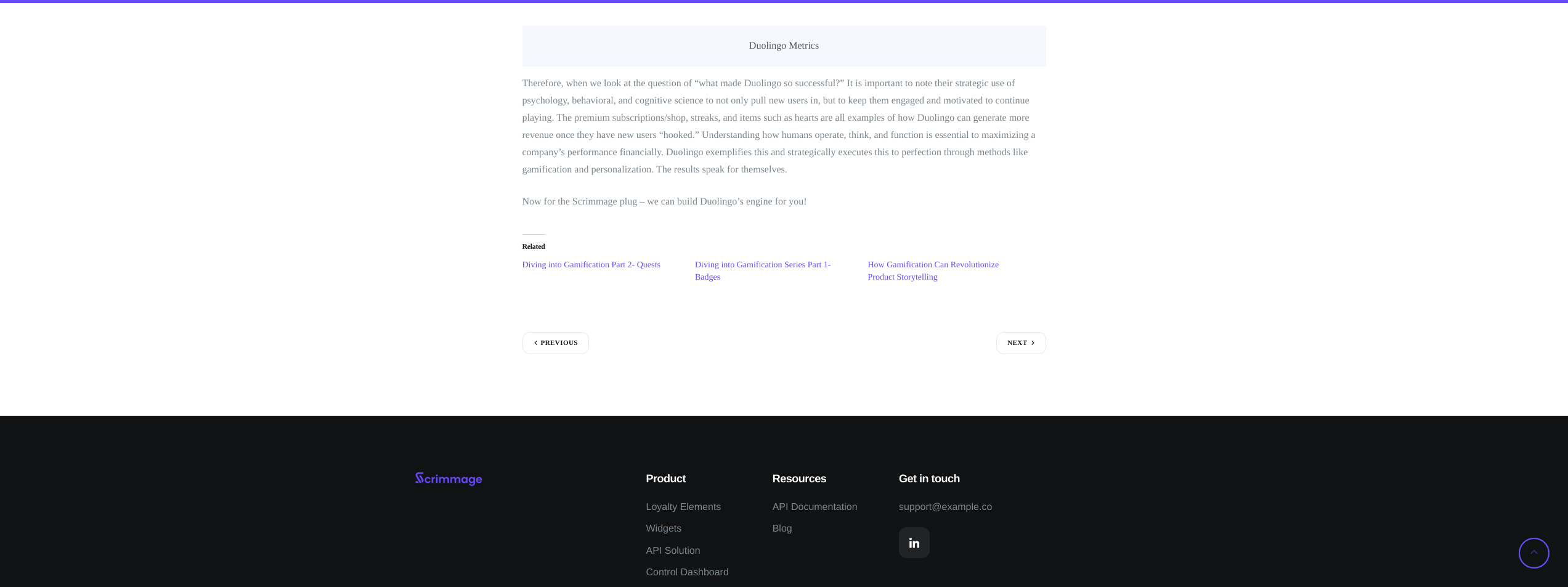 scroll, scrollTop: 5183, scrollLeft: 0, axis: vertical 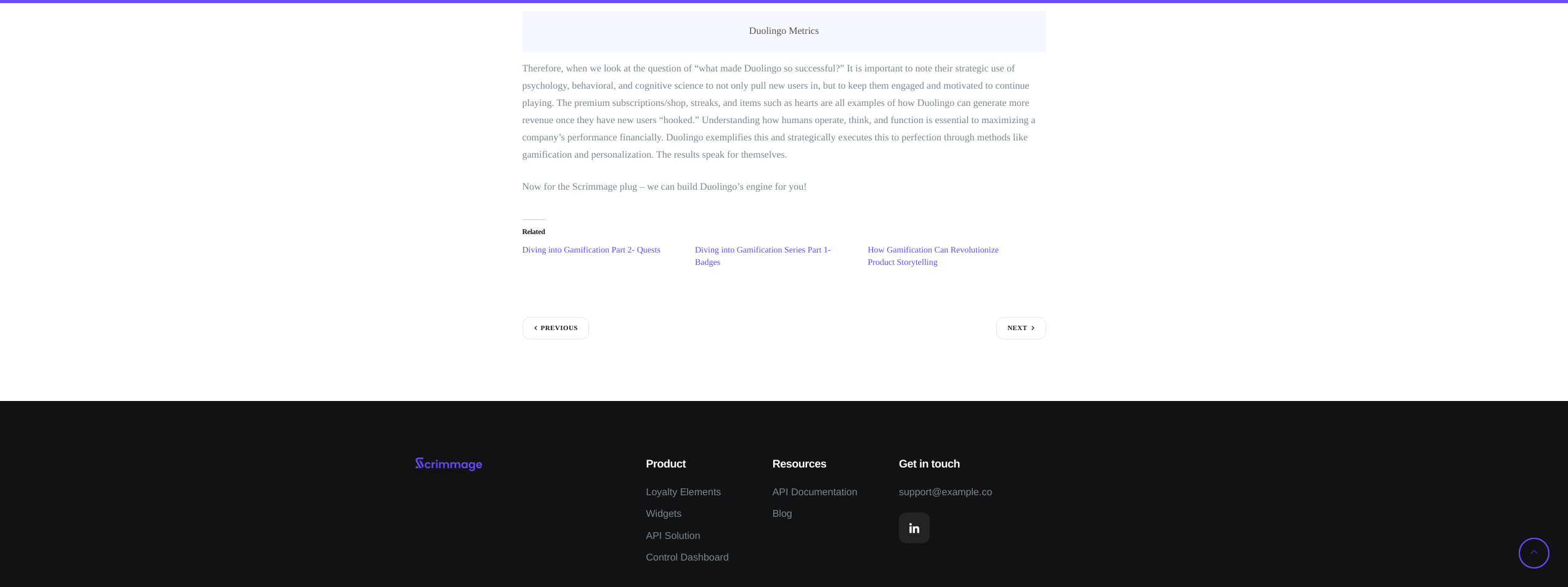 drag, startPoint x: 908, startPoint y: 119, endPoint x: 1319, endPoint y: 71, distance: 413.79343 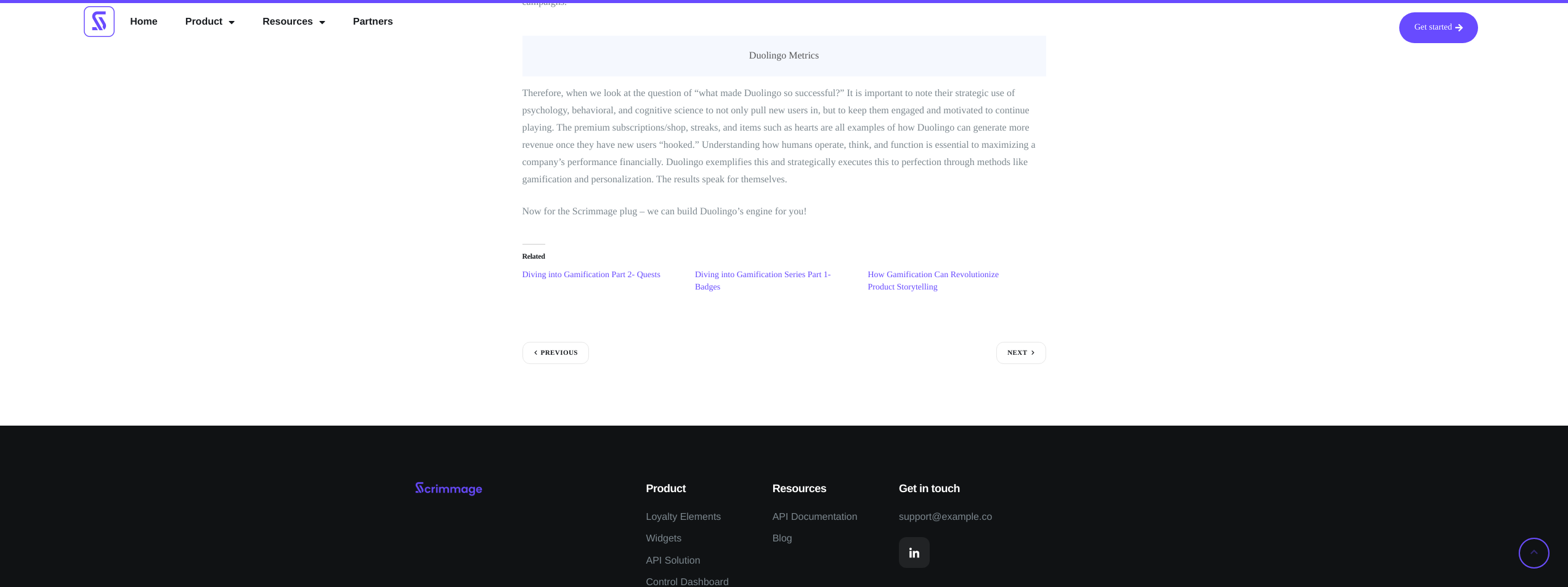 drag, startPoint x: 611, startPoint y: 193, endPoint x: 971, endPoint y: 145, distance: 363.1859 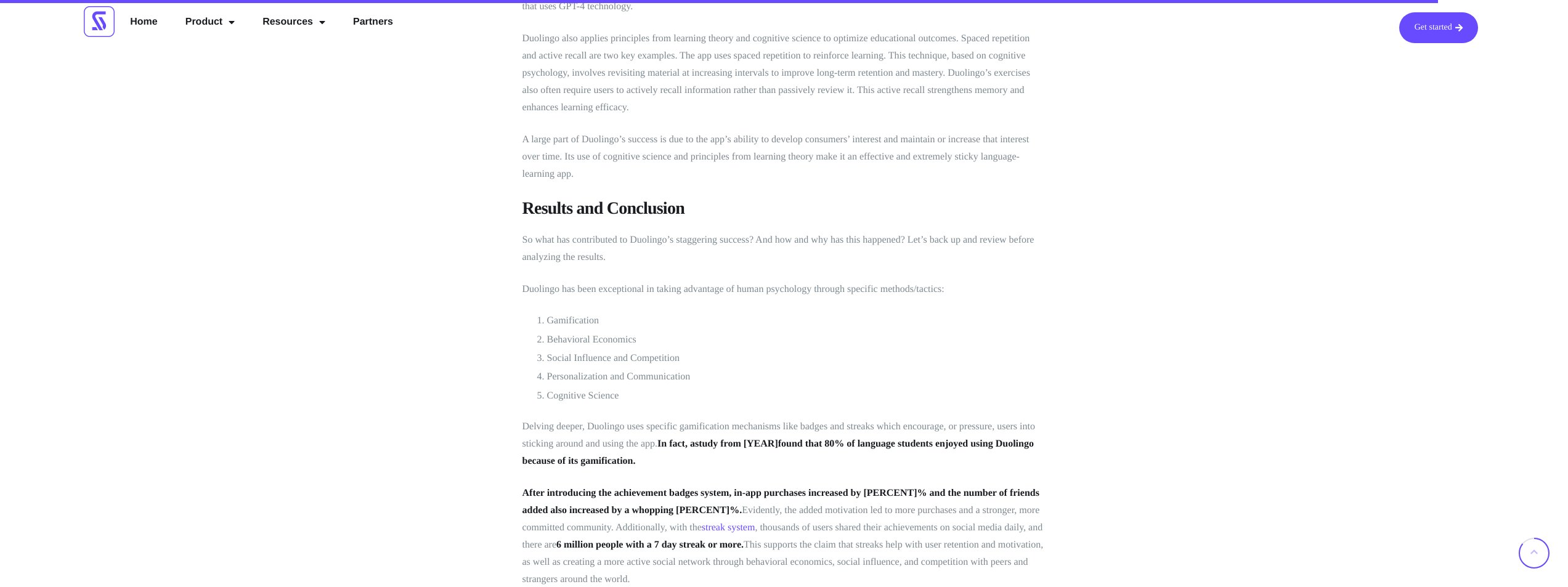 scroll, scrollTop: 4419, scrollLeft: 0, axis: vertical 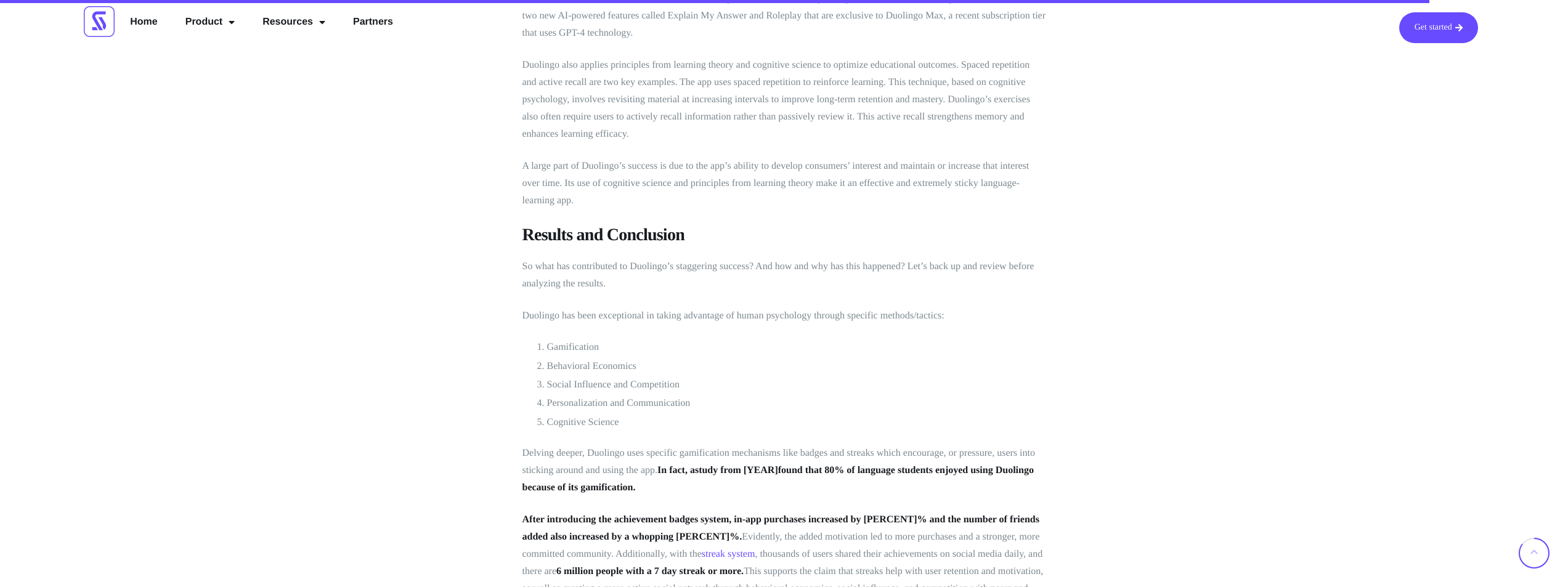 click on "Analytics , Business , Gamification , Loyalty Programs
The Psychology Behind Duolingo’s Success
Duolingo, a popular language-learning app which went public in [DATE], is currently the most downloaded education app in the world today. But what has contributed to its staggering success?
A plethora of education apps and innovative tech exist in this space, yet Duolingo maintains its dominance over competitors: currently making up for  [PERCENT]% of all language learning app usage . Its success is not just a product of innovative technology but also a testament to the clever application of psychological principles. By leveraging key concepts from behavioral science, Duolingo has transformed the process of learning a new language into a fun, addictive, and rewarding experience.
The Rise of Personalization and Gamification
According to a [SOURCE]
[SOURCE]
Gamification" at bounding box center (784, -1600) 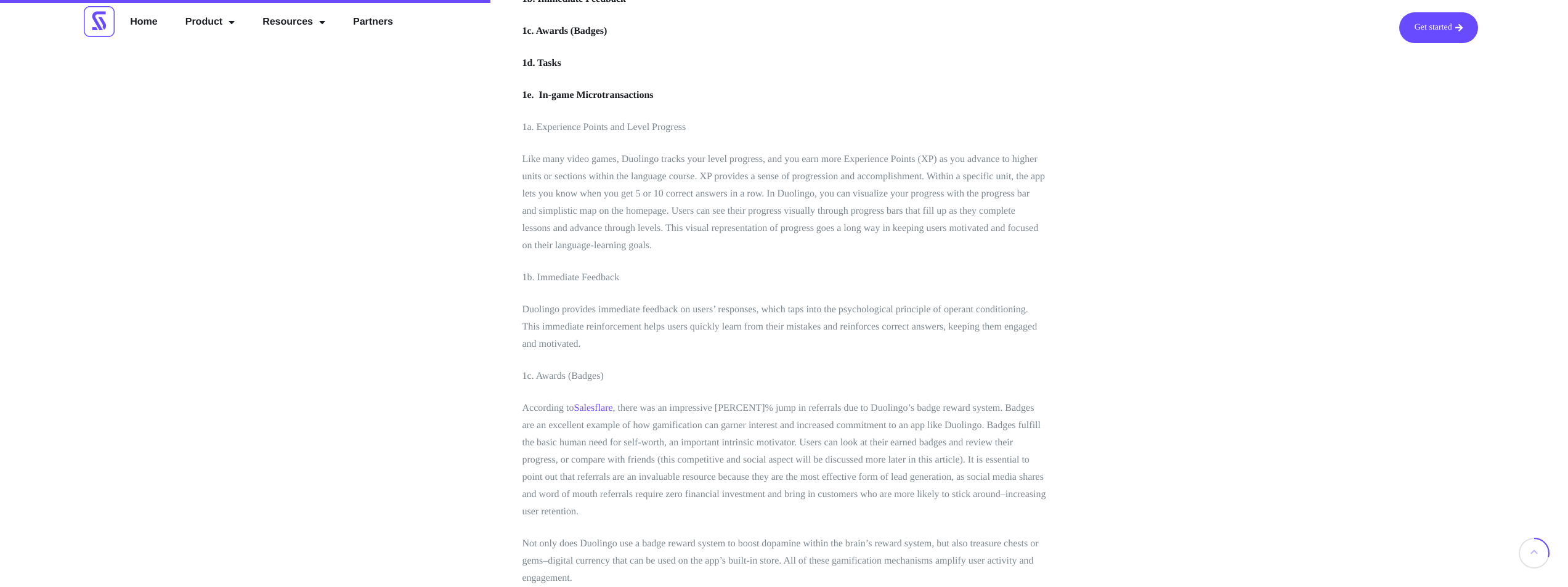 scroll, scrollTop: 1441, scrollLeft: 0, axis: vertical 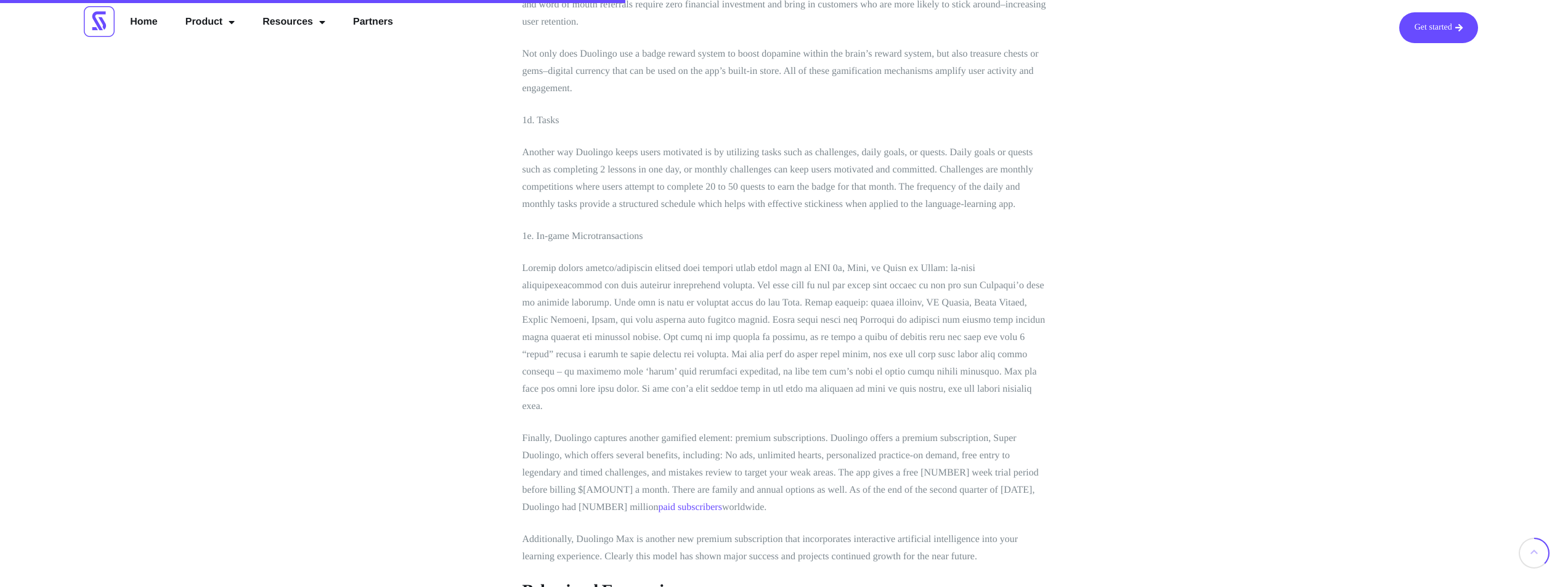 click at bounding box center [784, 338] 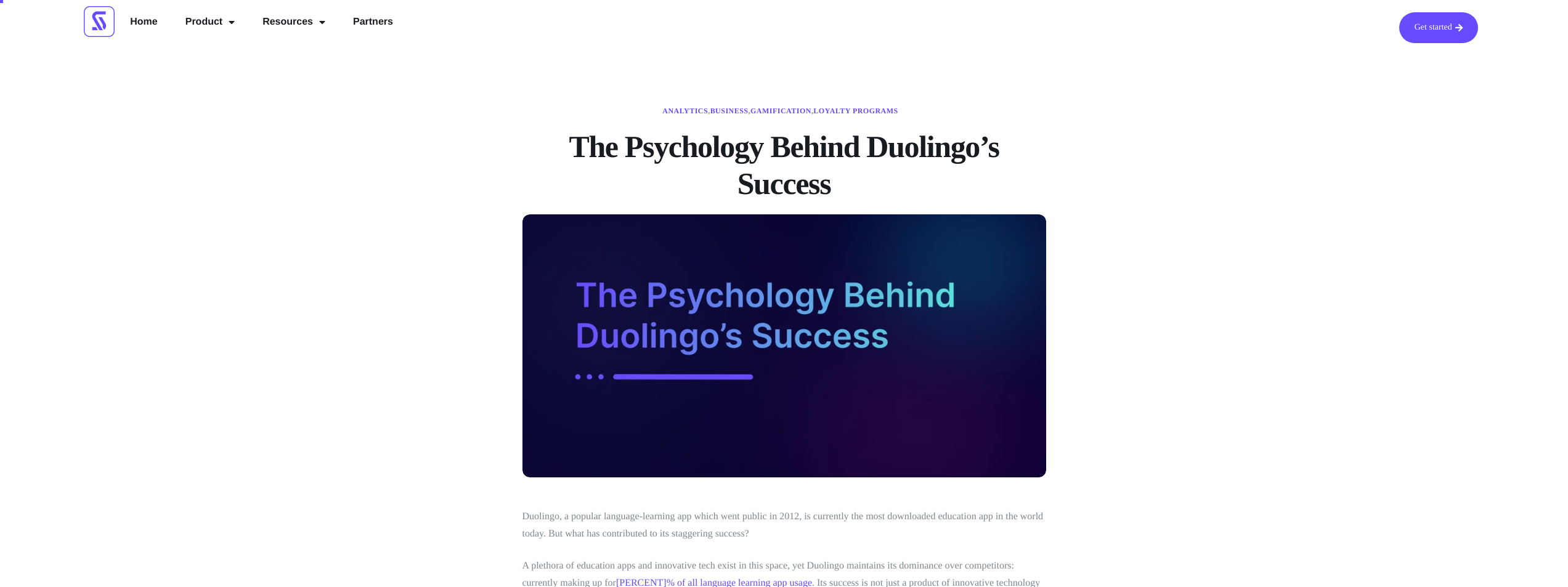 scroll, scrollTop: 0, scrollLeft: 0, axis: both 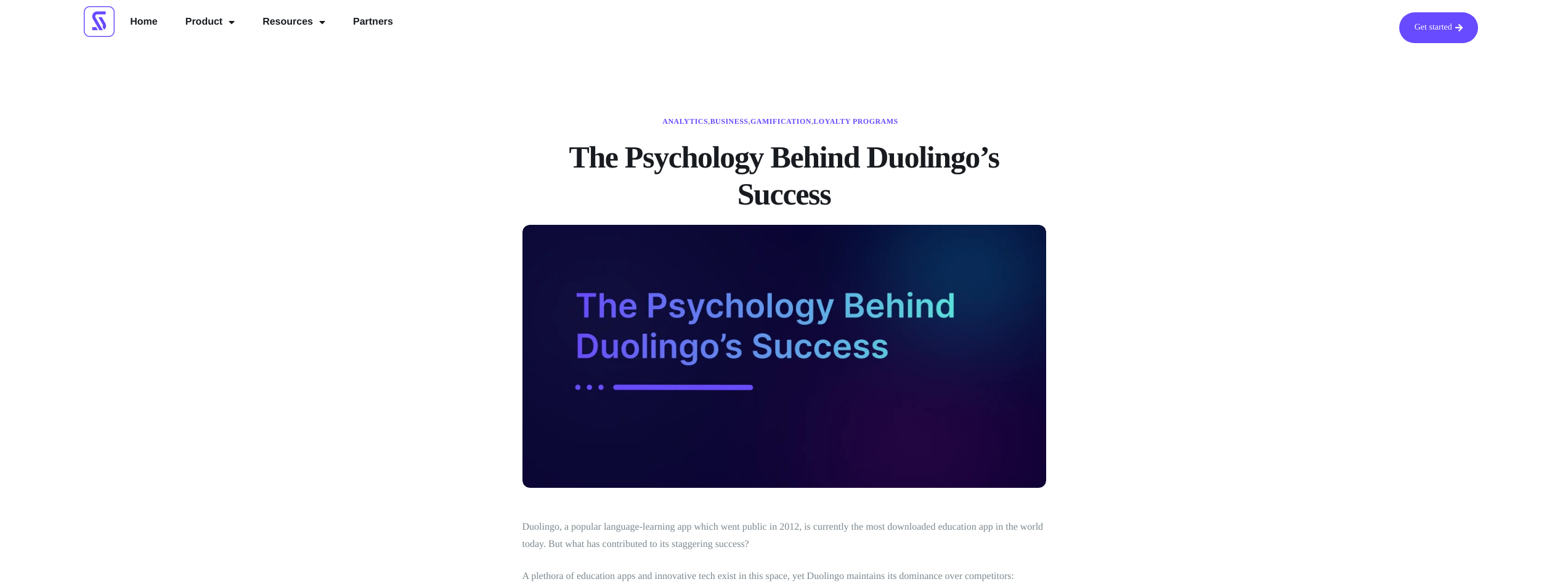 click on "Analytics , Business , Gamification , Loyalty Programs
The Psychology Behind Duolingo’s Success
Duolingo, a popular language-learning app which went public in [DATE], is currently the most downloaded education app in the world today. But what has contributed to its staggering success?
A plethora of education apps and innovative tech exist in this space, yet Duolingo maintains its dominance over competitors: currently making up for  [PERCENT]% of all language learning app usage . Its success is not just a product of innovative technology but also a testament to the clever application of psychological principles. By leveraging key concepts from behavioral science, Duolingo has transformed the process of learning a new language into a fun, addictive, and rewarding experience.
The Rise of Personalization and Gamification
According to a [SOURCE]
[SOURCE]
Gamification" at bounding box center (784, 2820) 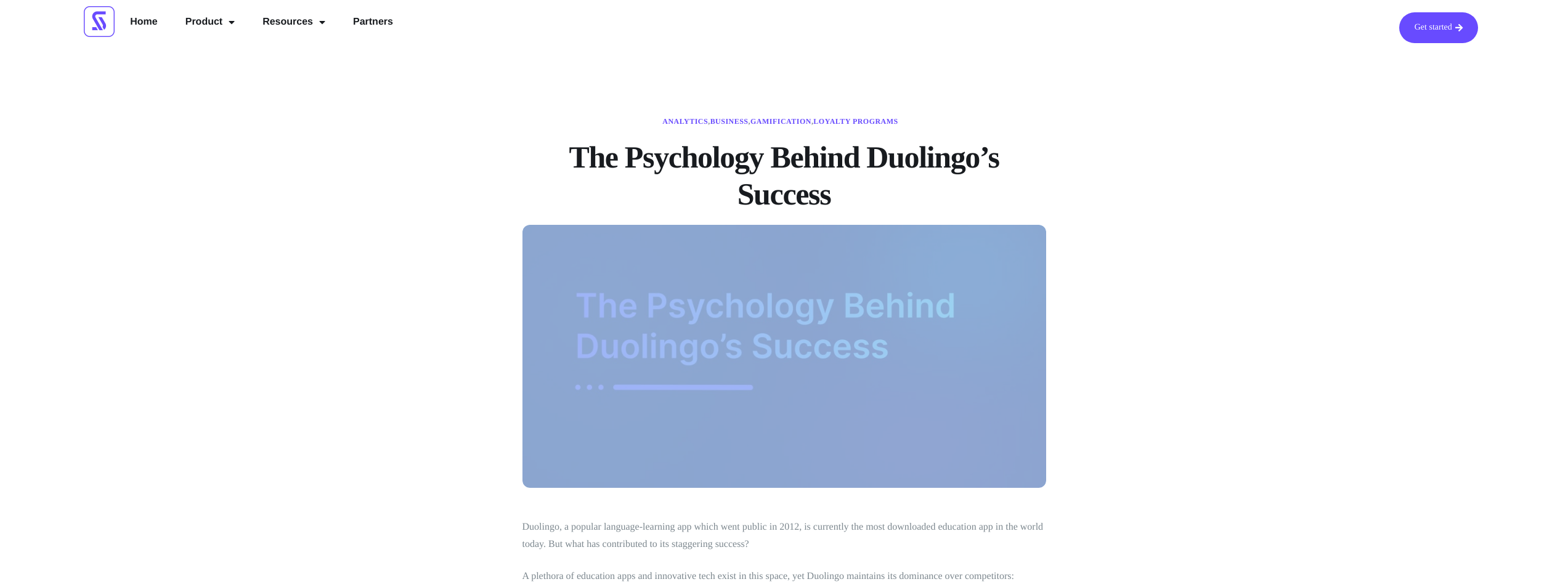 click on "Analytics , Business , Gamification , Loyalty Programs
The Psychology Behind Duolingo’s Success
Duolingo, a popular language-learning app which went public in [DATE], is currently the most downloaded education app in the world today. But what has contributed to its staggering success?
A plethora of education apps and innovative tech exist in this space, yet Duolingo maintains its dominance over competitors: currently making up for  [PERCENT]% of all language learning app usage . Its success is not just a product of innovative technology but also a testament to the clever application of psychological principles. By leveraging key concepts from behavioral science, Duolingo has transformed the process of learning a new language into a fun, addictive, and rewarding experience.
The Rise of Personalization and Gamification
According to a [SOURCE]
[SOURCE]
Gamification" at bounding box center [784, 2820] 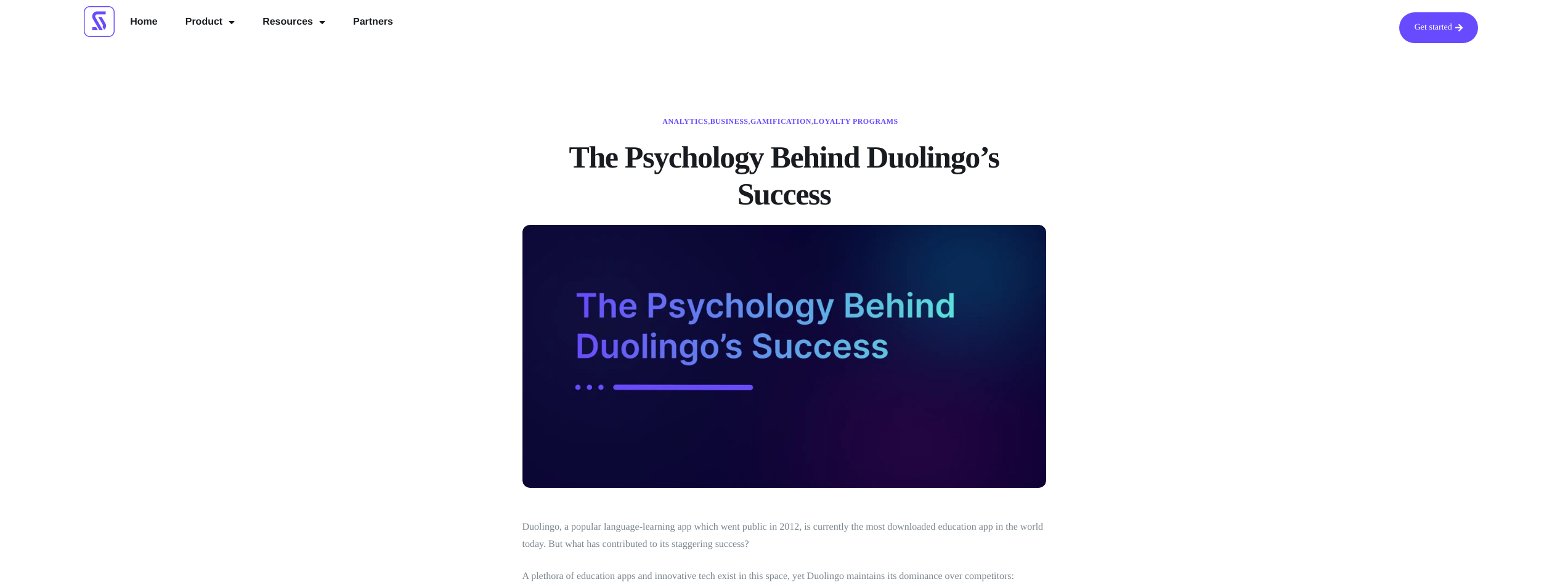 click on "The Psychology Behind Duolingo’s Success" at bounding box center (784, 176) 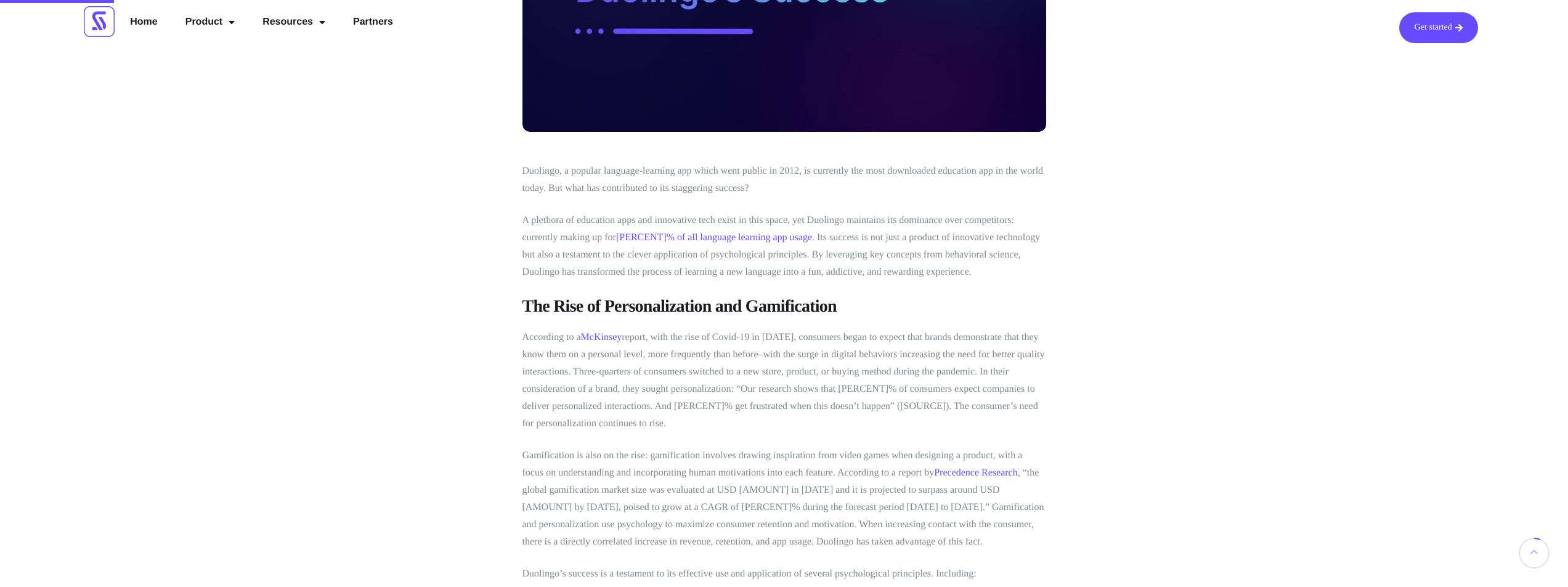 scroll, scrollTop: 353, scrollLeft: 0, axis: vertical 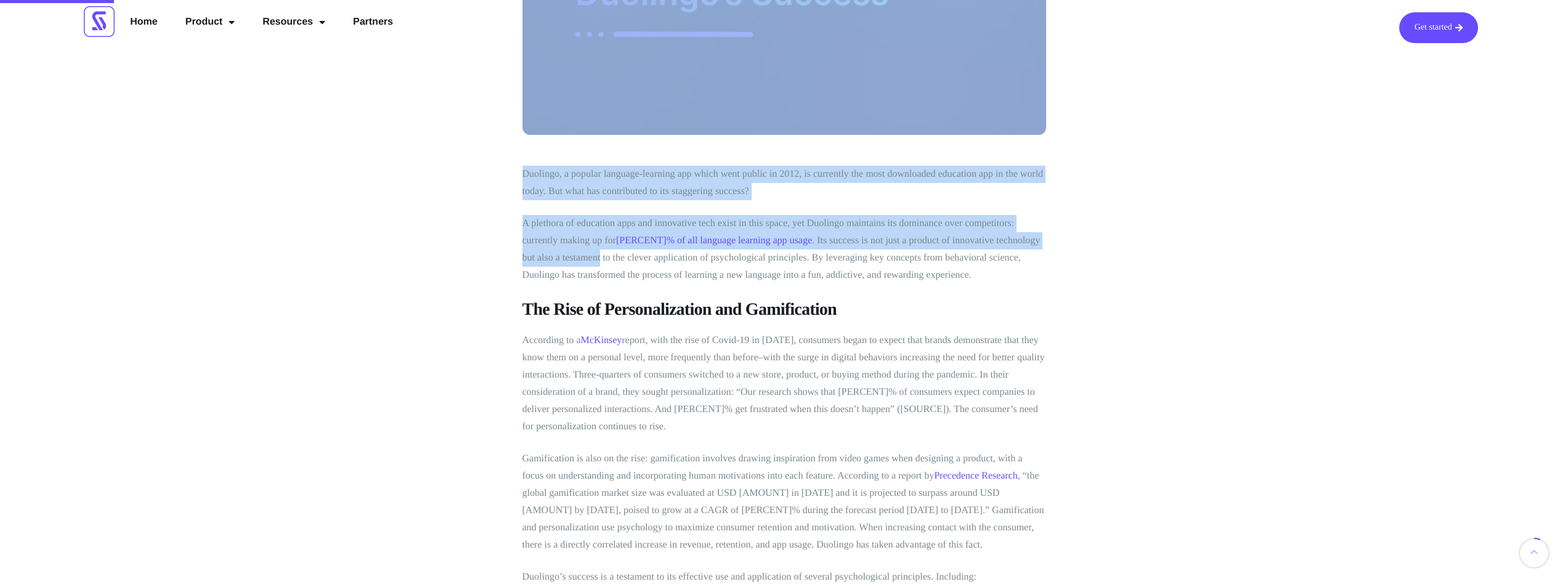 click on "A plethora of education apps and innovative tech exist in this space, yet Duolingo maintains its dominance over competitors: currently making up for 60% of all language learning app usage. Its success is not just a product of innovative technology but also a testament to the clever application of psychological principles. By leveraging key concepts from behavioral science, Duolingo has transformed the process of learning a new language into a fun, addictive, and rewarding experience." at bounding box center (784, 249) 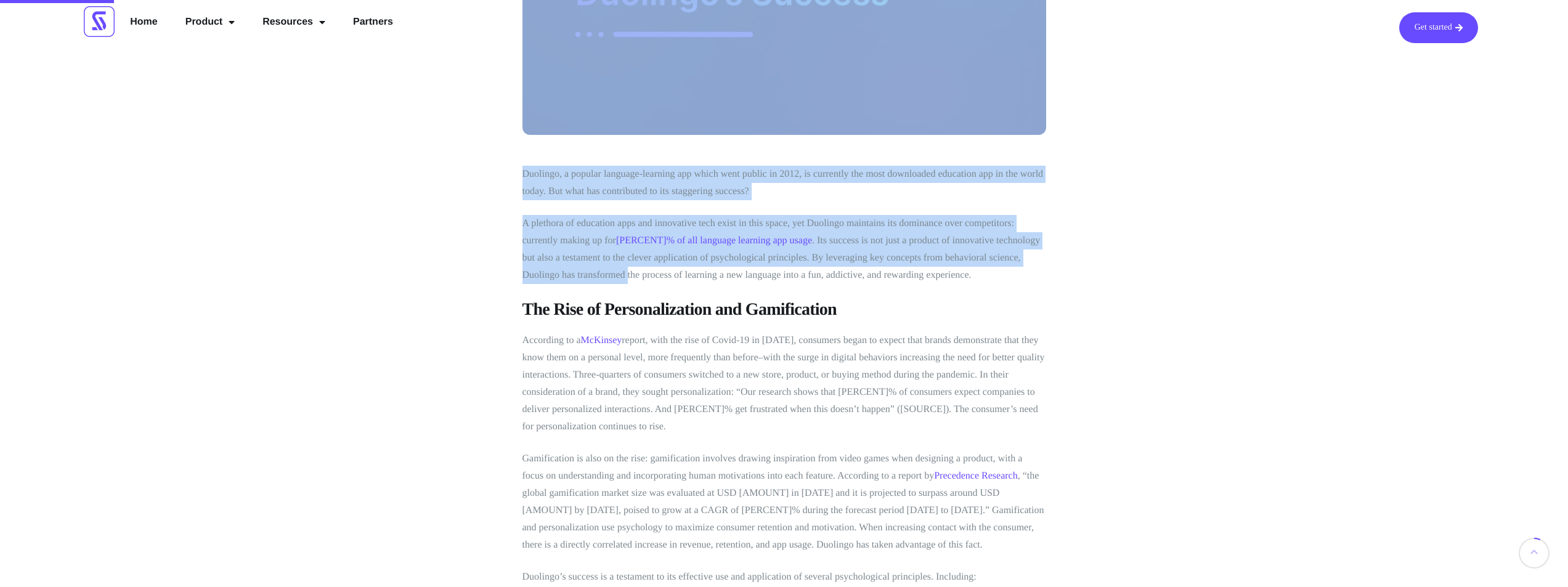click on "A plethora of education apps and innovative tech exist in this space, yet Duolingo maintains its dominance over competitors: currently making up for 60% of all language learning app usage. Its success is not just a product of innovative technology but also a testament to the clever application of psychological principles. By leveraging key concepts from behavioral science, Duolingo has transformed the process of learning a new language into a fun, addictive, and rewarding experience." at bounding box center (784, 249) 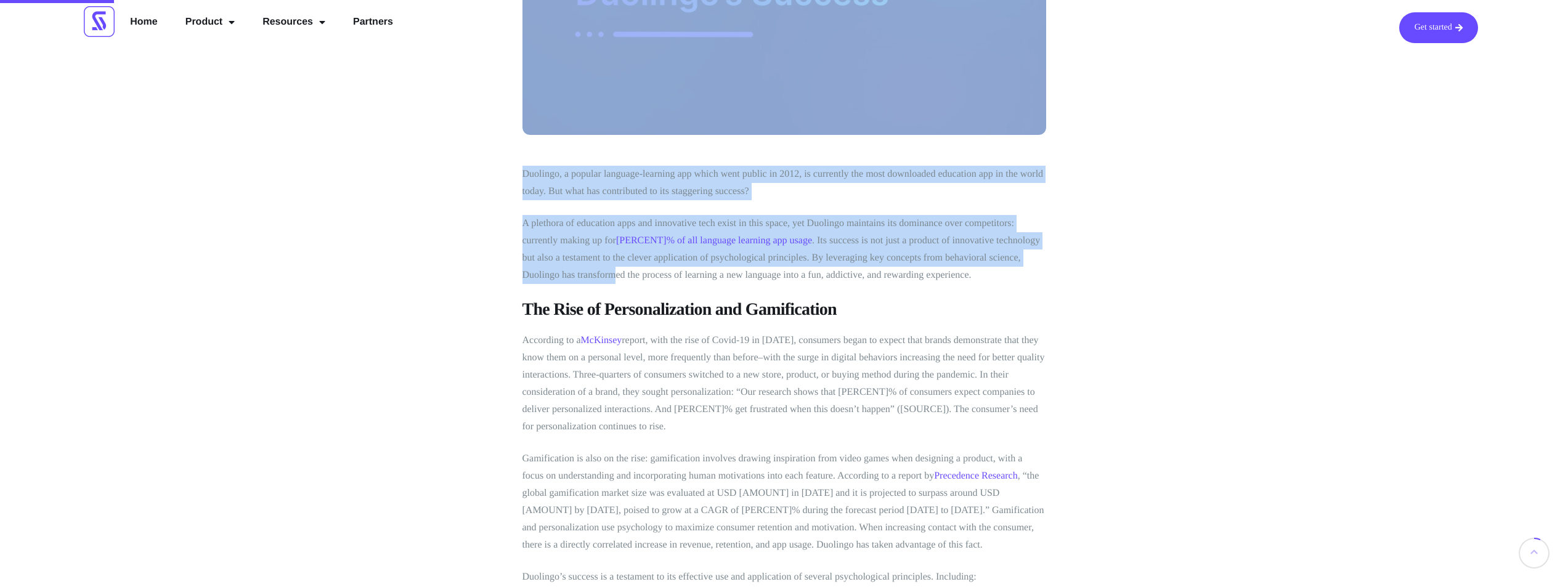 click on "A plethora of education apps and innovative tech exist in this space, yet Duolingo maintains its dominance over competitors: currently making up for 60% of all language learning app usage. Its success is not just a product of innovative technology but also a testament to the clever application of psychological principles. By leveraging key concepts from behavioral science, Duolingo has transformed the process of learning a new language into a fun, addictive, and rewarding experience." at bounding box center (784, 249) 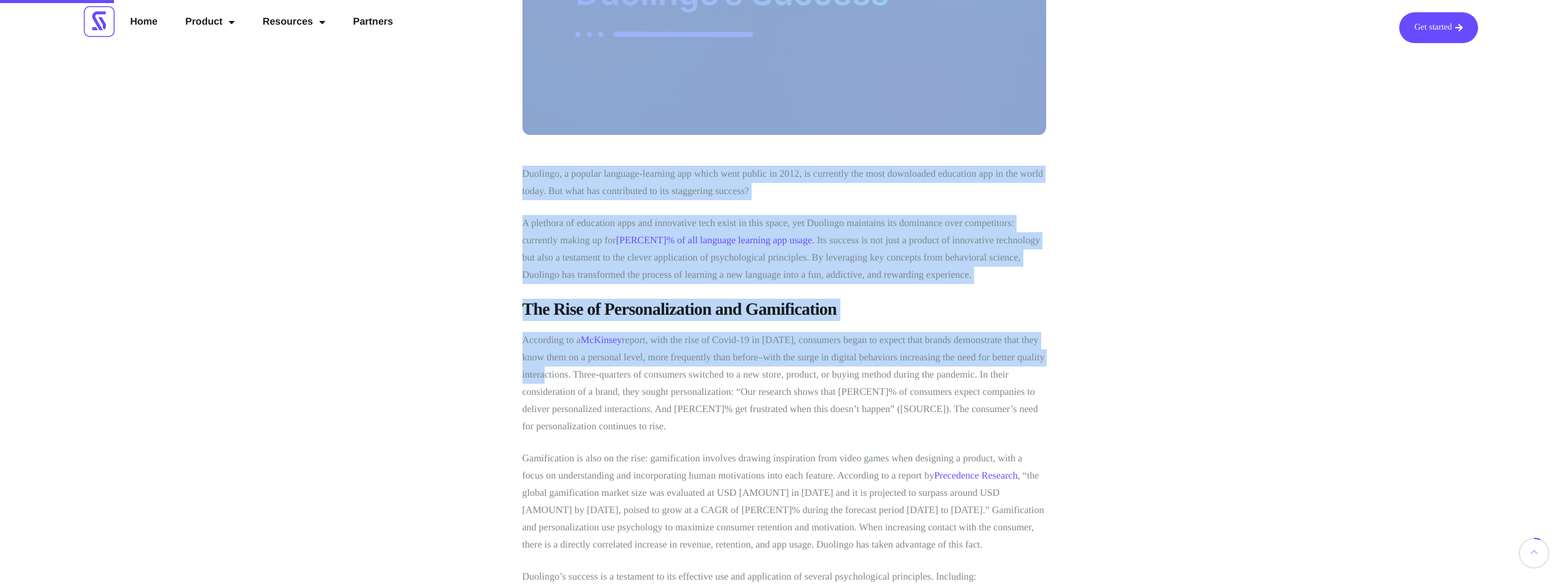 click on "According to a McKinsey report, with the rise of Covid-19 in [YEAR], consumers began to expect that brands demonstrate that they know them on a personal level, more frequently than before–with the surge in digital behaviors increasing the need for better quality interactions. Three-quarters of consumers switched to a new store, product, or buying method during the pandemic. In their consideration of a brand, they sought personalization: “Our research shows that 71 percent of consumers expect companies to deliver personalized interactions. And 76 percent get frustrated when this doesn’t happen” (McKinsey). The consumer’s need for personalization continues to rise." at bounding box center [784, 384] 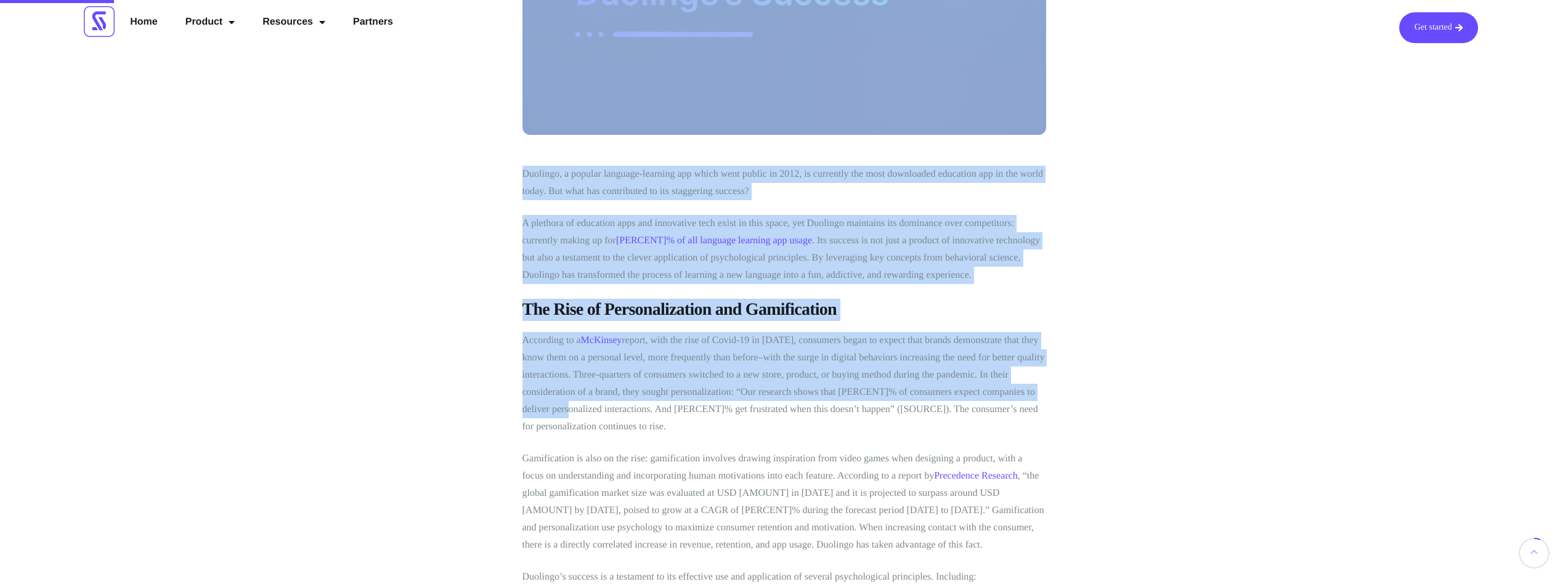 click on "According to a McKinsey report, with the rise of Covid-19 in [YEAR], consumers began to expect that brands demonstrate that they know them on a personal level, more frequently than before–with the surge in digital behaviors increasing the need for better quality interactions. Three-quarters of consumers switched to a new store, product, or buying method during the pandemic. In their consideration of a brand, they sought personalization: “Our research shows that 71 percent of consumers expect companies to deliver personalized interactions. And 76 percent get frustrated when this doesn’t happen” (McKinsey). The consumer’s need for personalization continues to rise." at bounding box center (784, 384) 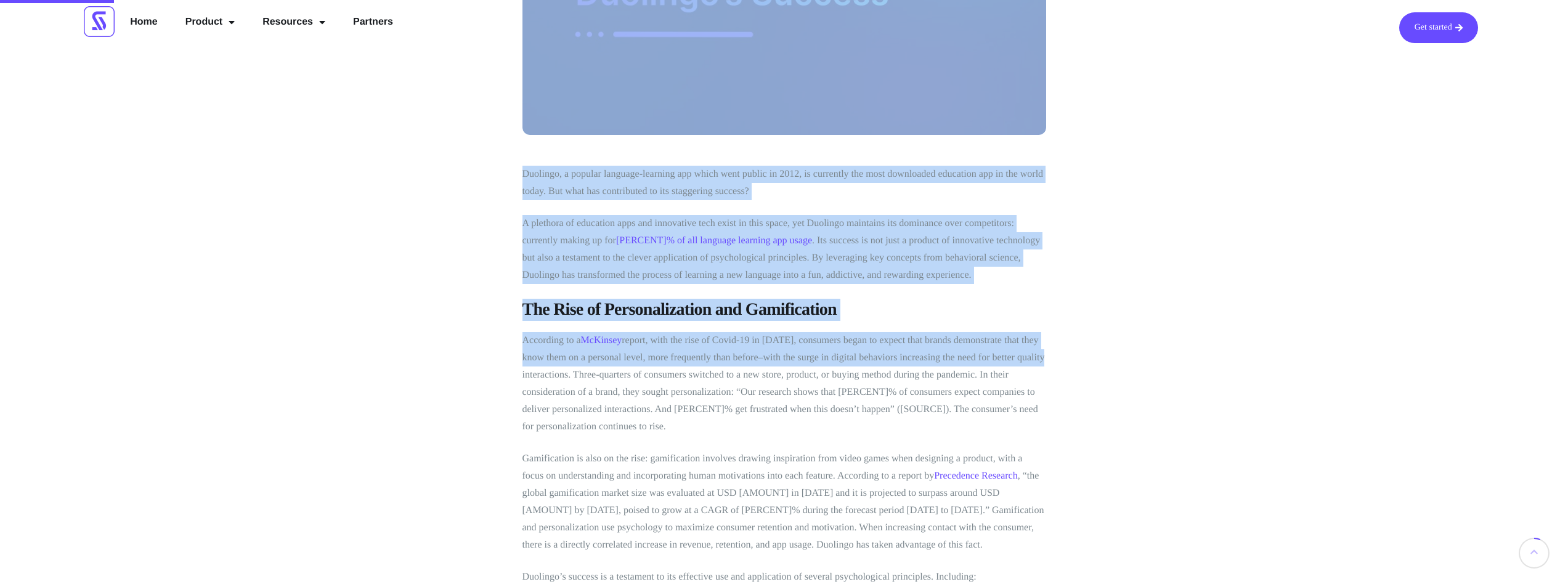 drag, startPoint x: 572, startPoint y: 401, endPoint x: 474, endPoint y: 372, distance: 102.20078 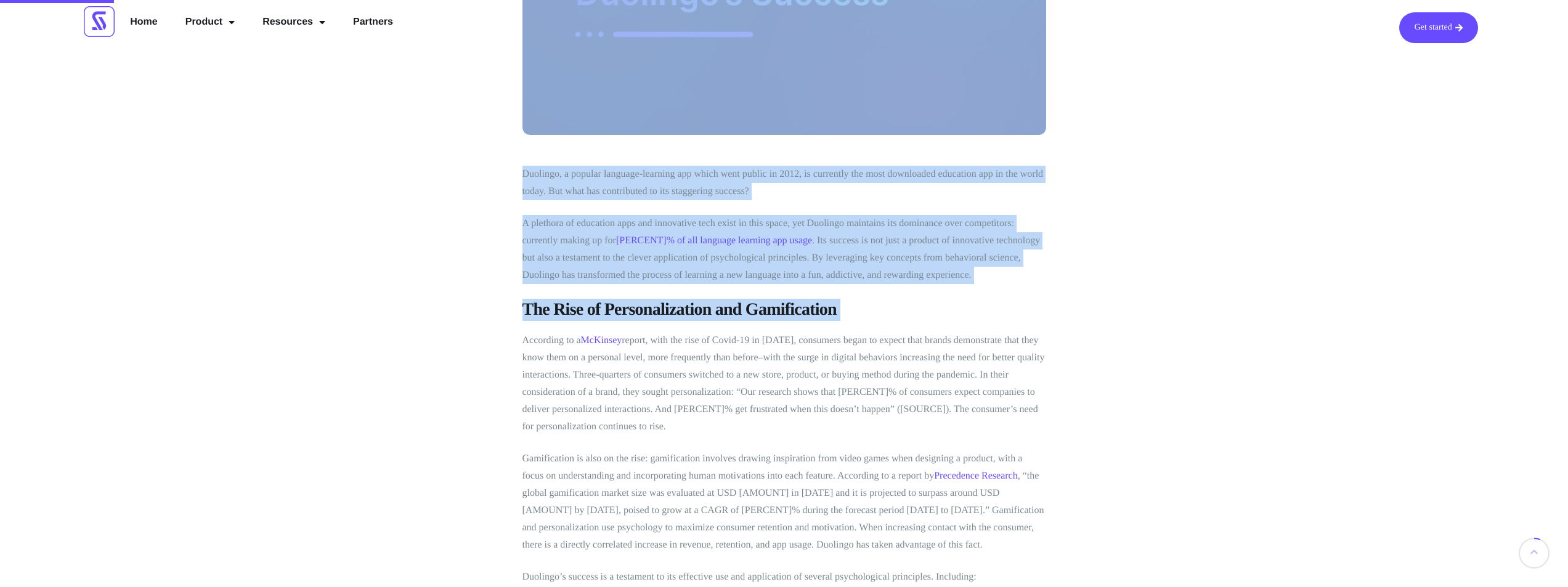 click on "Analytics , Business , Gamification , Loyalty Programs
The Psychology Behind Duolingo’s Success
Duolingo, a popular language-learning app which went public in [DATE], is currently the most downloaded education app in the world today. But what has contributed to its staggering success?
A plethora of education apps and innovative tech exist in this space, yet Duolingo maintains its dominance over competitors: currently making up for  [PERCENT]% of all language learning app usage . Its success is not just a product of innovative technology but also a testament to the clever application of psychological principles. By leveraging key concepts from behavioral science, Duolingo has transformed the process of learning a new language into a fun, addictive, and rewarding experience.
The Rise of Personalization and Gamification
According to a [SOURCE]
[SOURCE]
Gamification" at bounding box center (784, 2467) 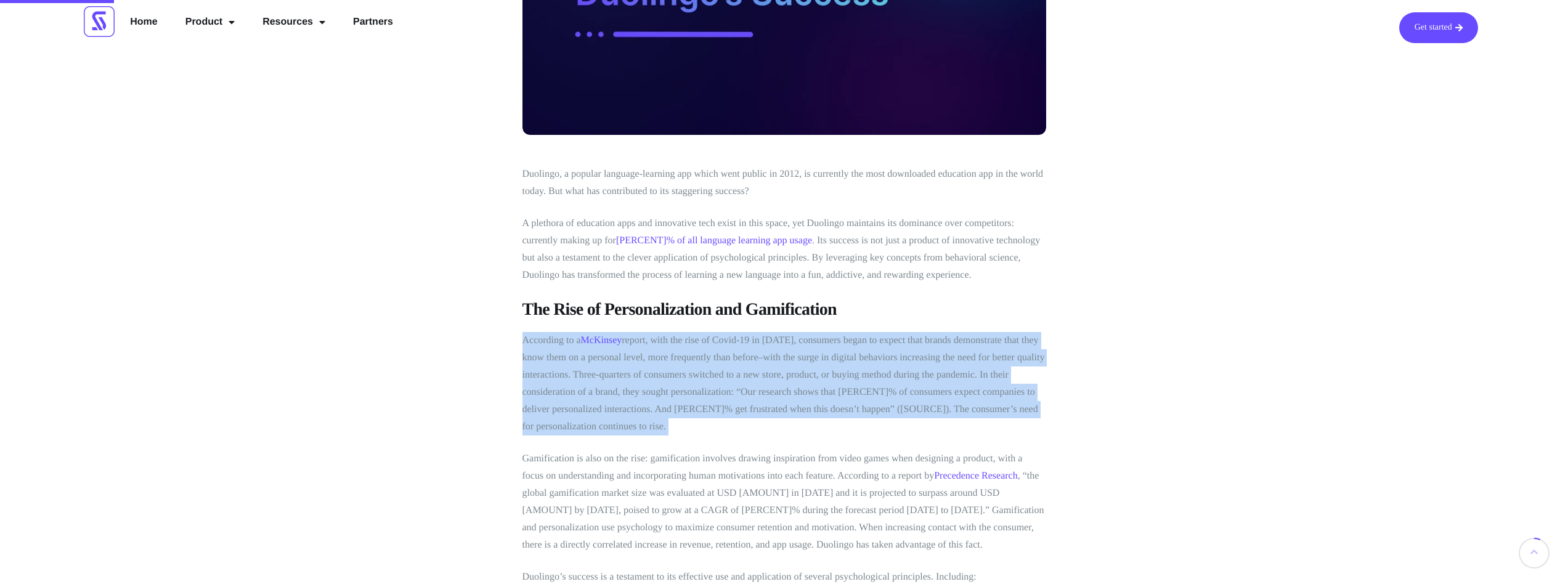 click on "Analytics , Business , Gamification , Loyalty Programs
The Psychology Behind Duolingo’s Success
Duolingo, a popular language-learning app which went public in [DATE], is currently the most downloaded education app in the world today. But what has contributed to its staggering success?
A plethora of education apps and innovative tech exist in this space, yet Duolingo maintains its dominance over competitors: currently making up for  [PERCENT]% of all language learning app usage . Its success is not just a product of innovative technology but also a testament to the clever application of psychological principles. By leveraging key concepts from behavioral science, Duolingo has transformed the process of learning a new language into a fun, addictive, and rewarding experience.
The Rise of Personalization and Gamification
According to a [SOURCE]
[SOURCE]
Gamification" at bounding box center (784, 2467) 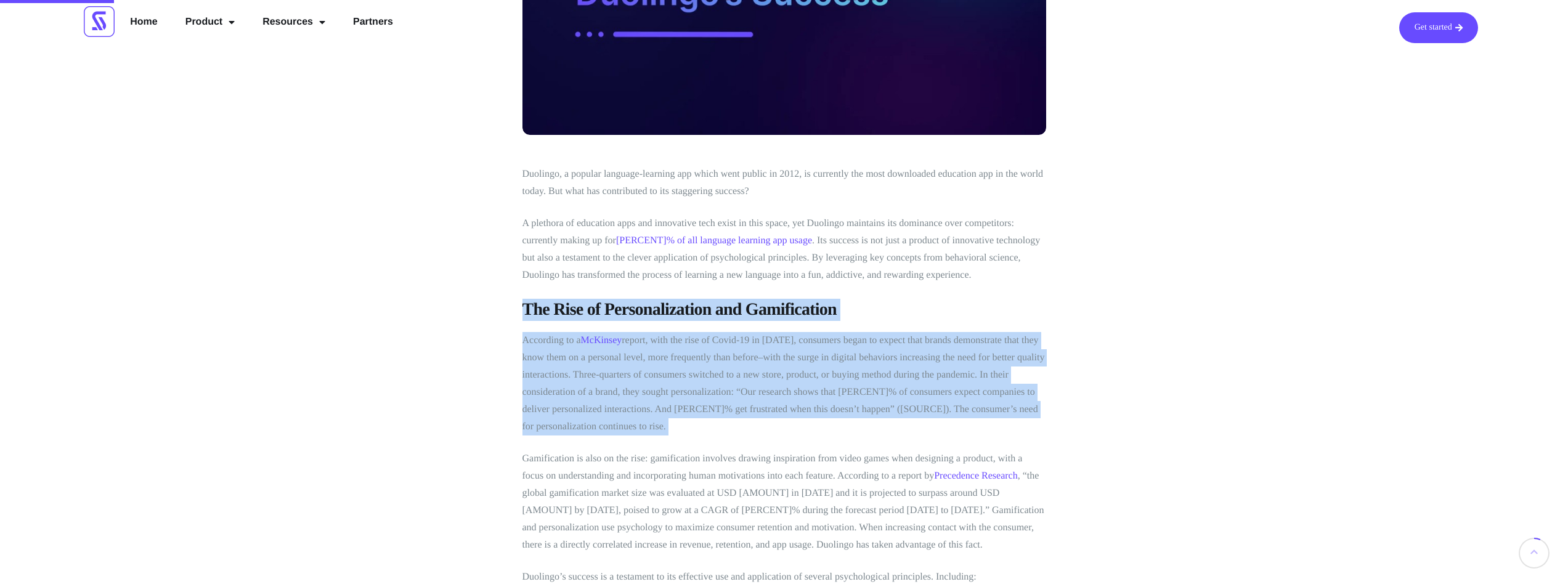 click on "The Rise of Personalization and Gamification" at bounding box center [784, 310] 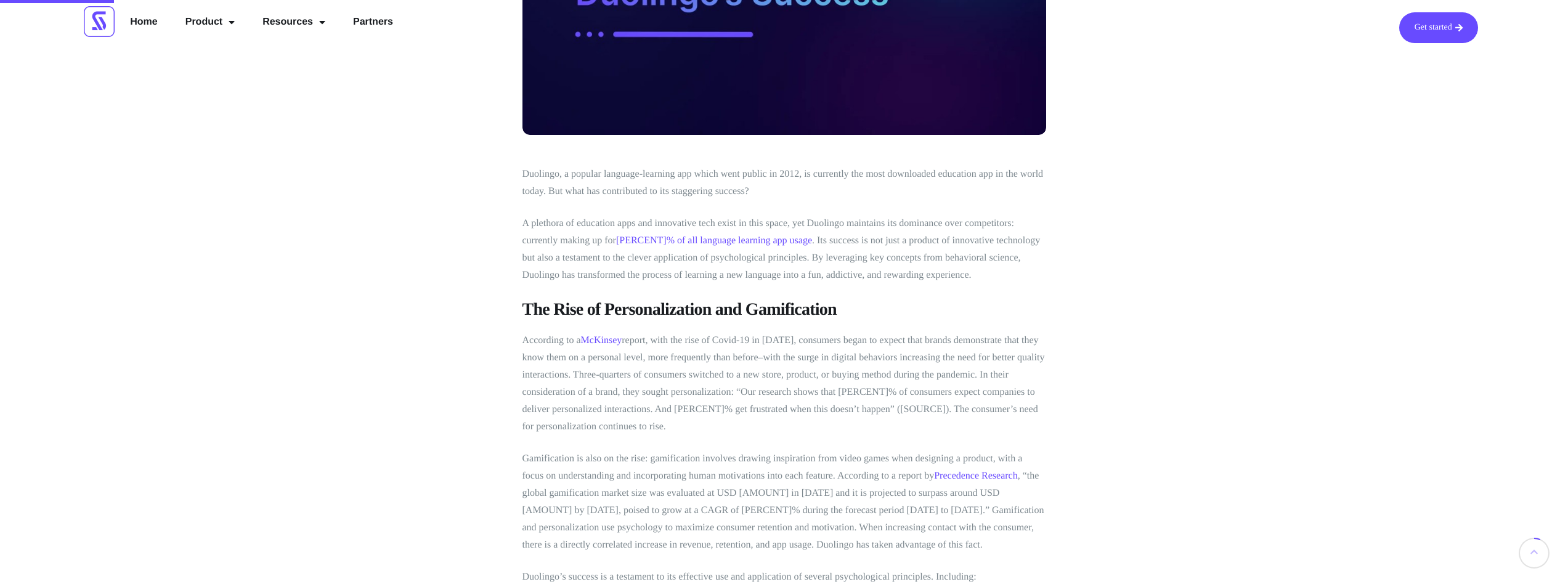 drag, startPoint x: 593, startPoint y: 310, endPoint x: 551, endPoint y: 246, distance: 76.55064 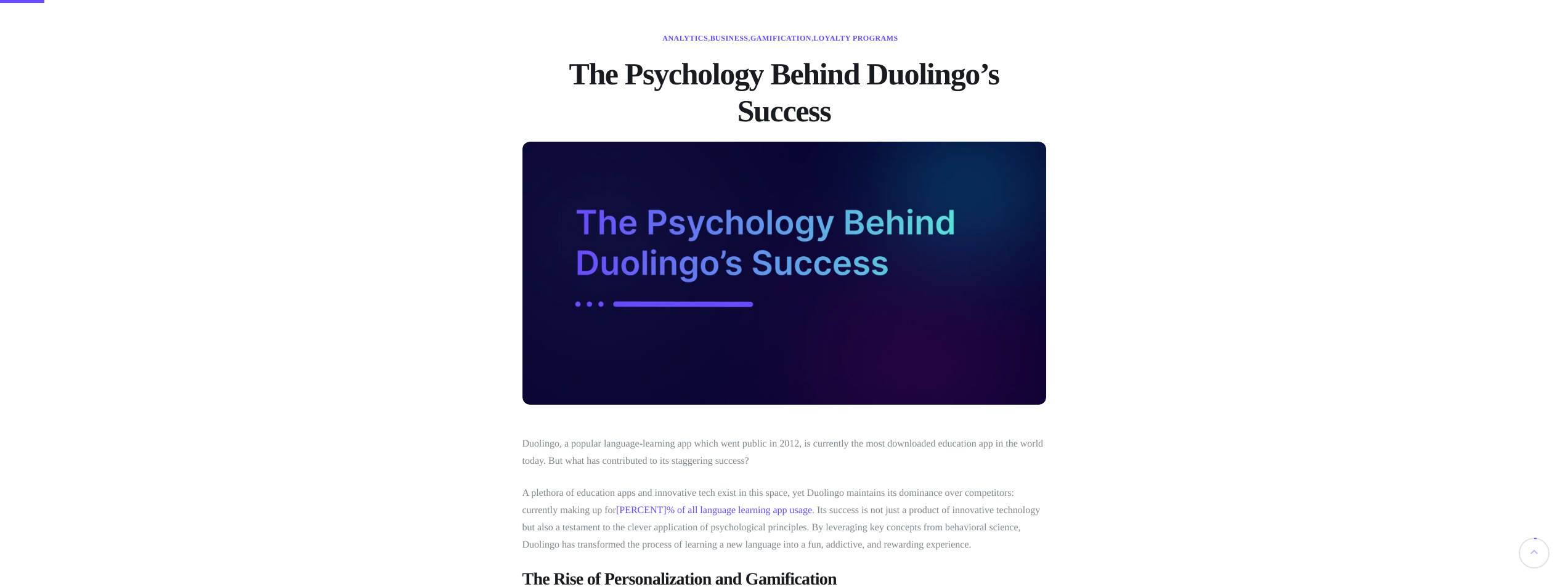 scroll, scrollTop: 212, scrollLeft: 0, axis: vertical 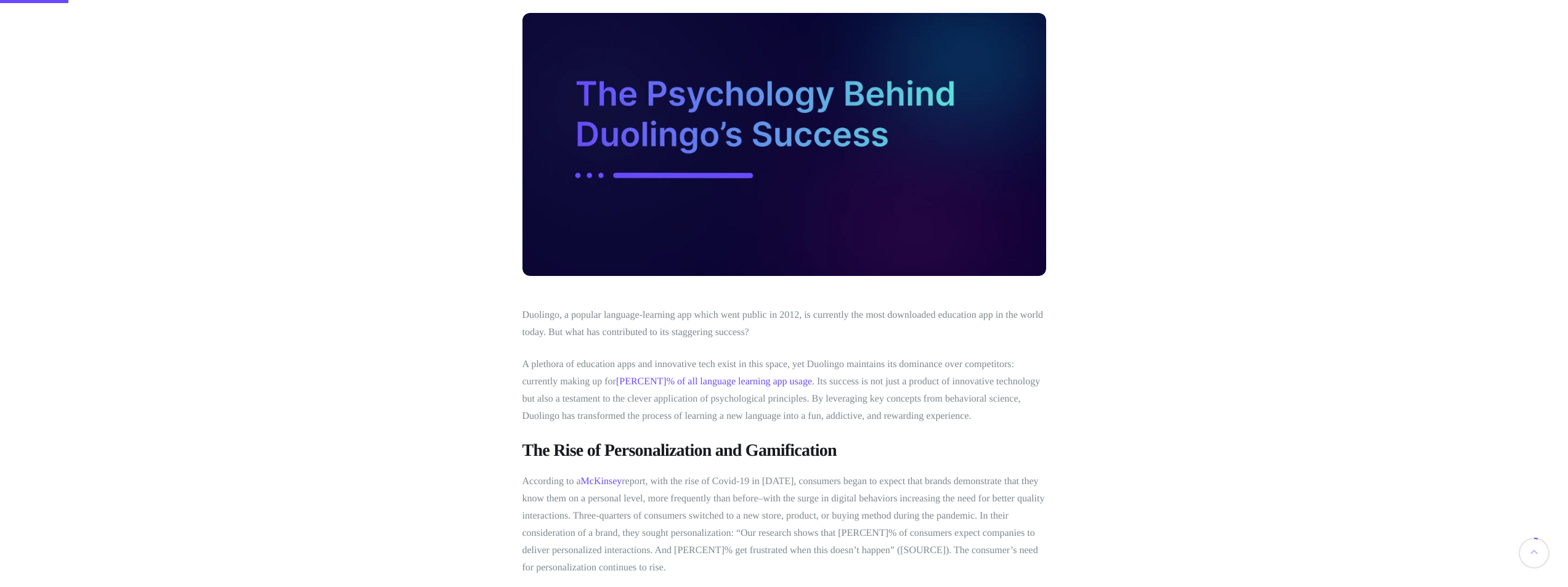 click on "According to a McKinsey report, with the rise of Covid-19 in [YEAR], consumers began to expect that brands demonstrate that they know them on a personal level, more frequently than before–with the surge in digital behaviors increasing the need for better quality interactions. Three-quarters of consumers switched to a new store, product, or buying method during the pandemic. In their consideration of a brand, they sought personalization: “Our research shows that 71 percent of consumers expect companies to deliver personalized interactions. And 76 percent get frustrated when this doesn’t happen” (McKinsey). The consumer’s need for personalization continues to rise." at bounding box center [784, 525] 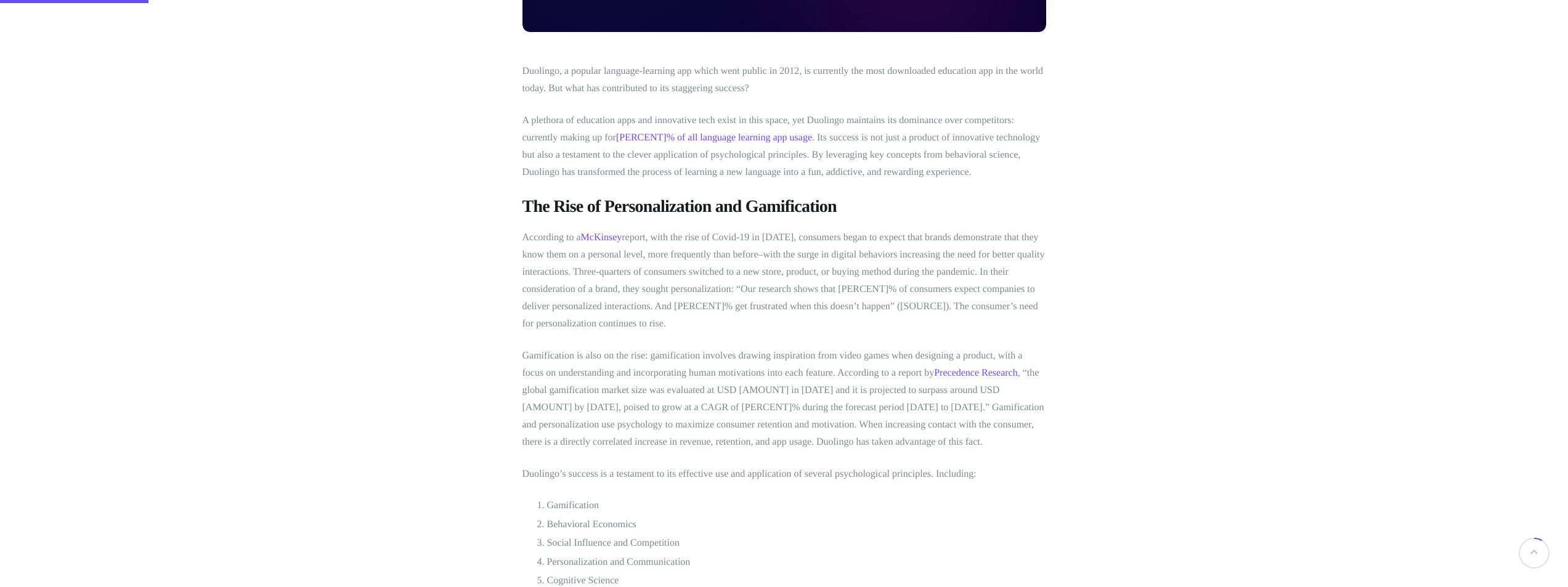 scroll, scrollTop: 458, scrollLeft: 0, axis: vertical 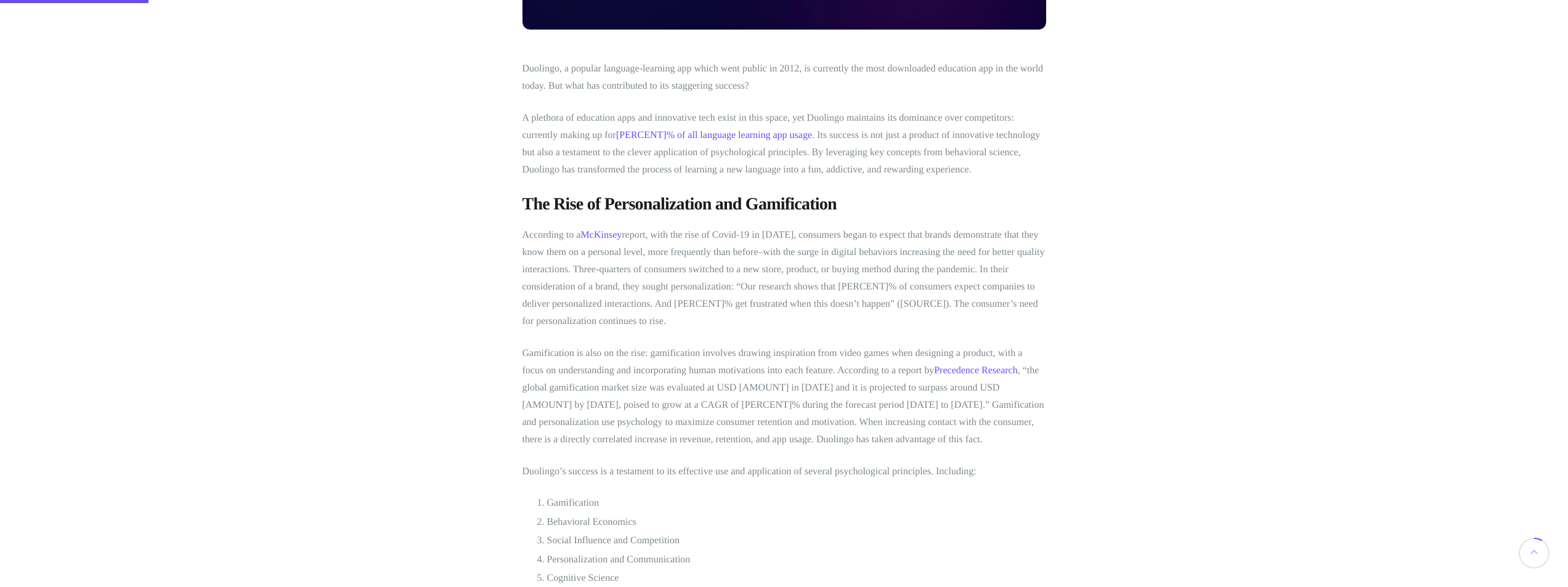 click on "Gamification is also on the rise: gamification involves drawing inspiration from video games when designing a product, with a focus on understanding and incorporating human motivations into each feature. According to a report by [SOURCE], “the global gamification market size was evaluated at USD [AMOUNT] in [DATE] and it is projected to surpass around USD [AMOUNT] by [DATE], poised to grow at a CAGR of [PERCENT]% during the forecast period [DATE] to [DATE].” Gamification and personalization use psychology to maximize consumer retention and motivation. When increasing contact with the consumer, there is a directly correlated increase in revenue, retention, and app usage. Duolingo has taken advantage of this fact." at bounding box center [784, 397] 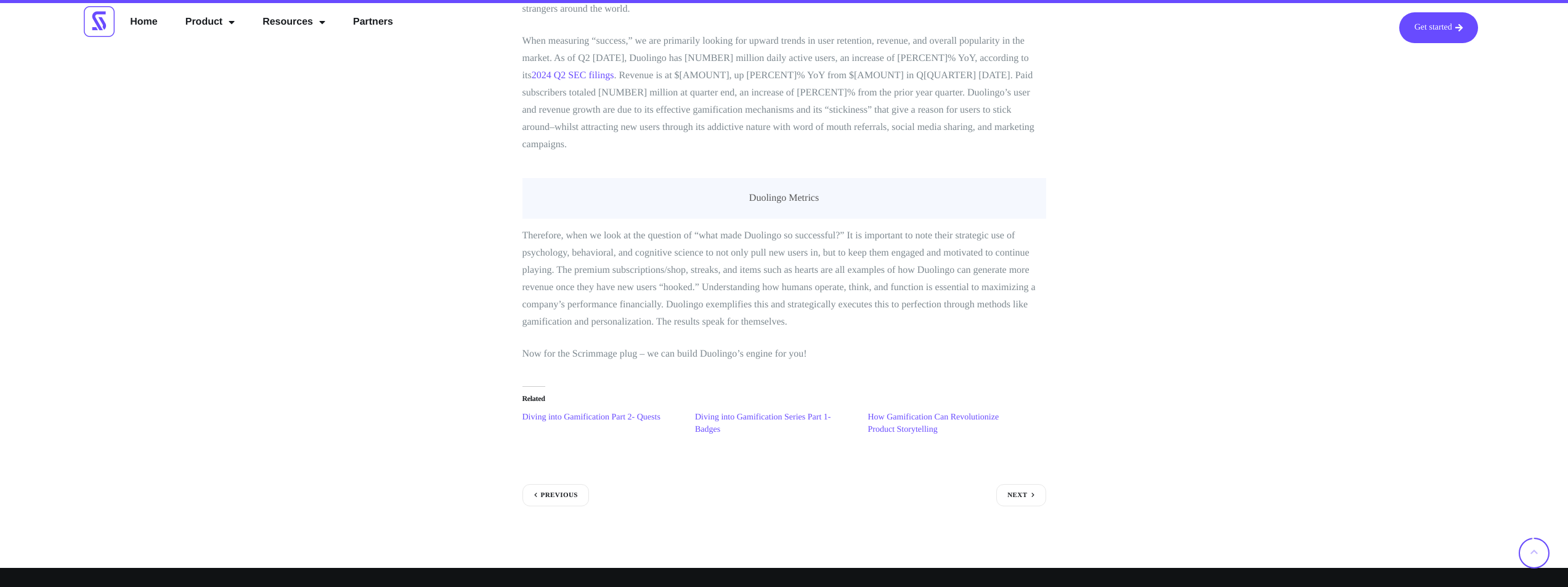 scroll, scrollTop: 4998, scrollLeft: 0, axis: vertical 